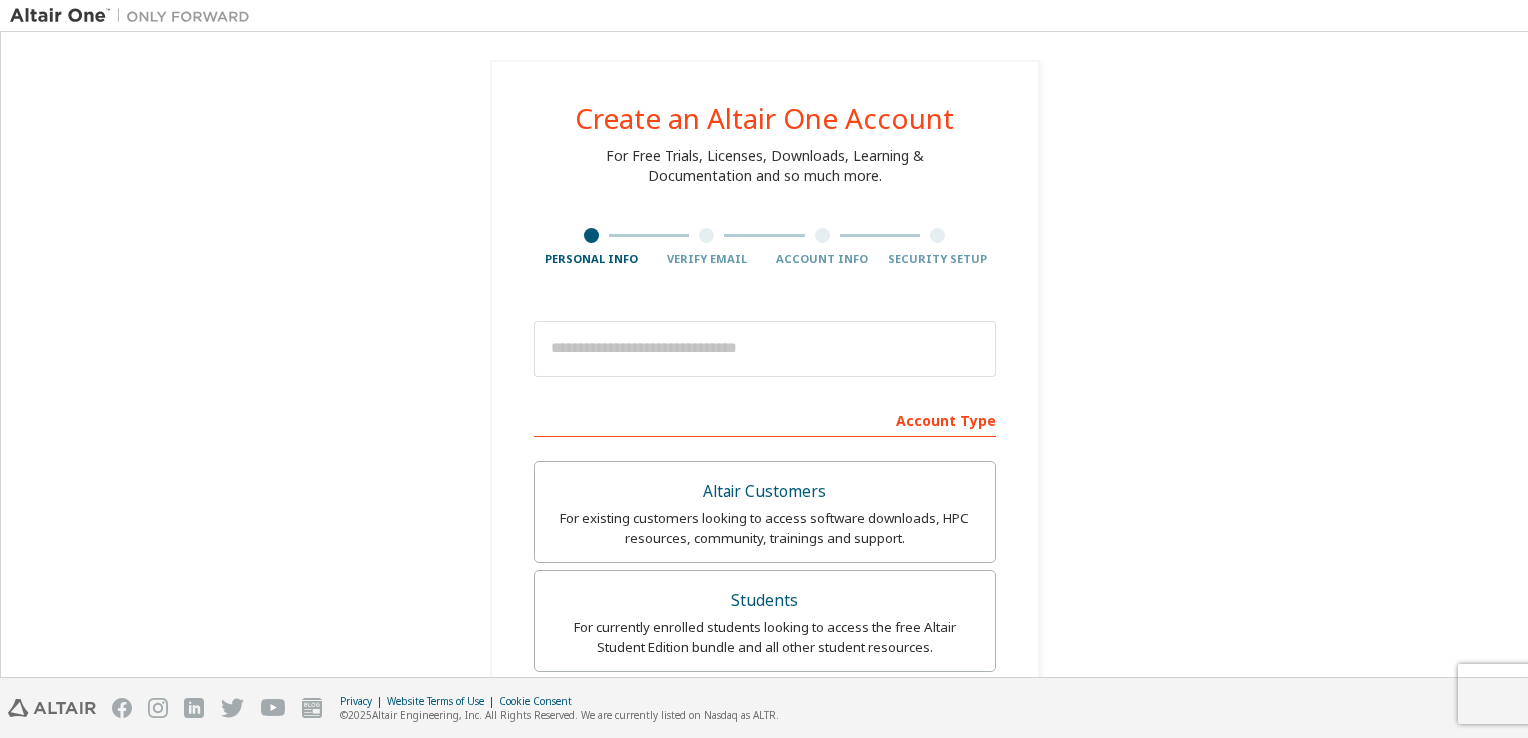 scroll, scrollTop: 0, scrollLeft: 0, axis: both 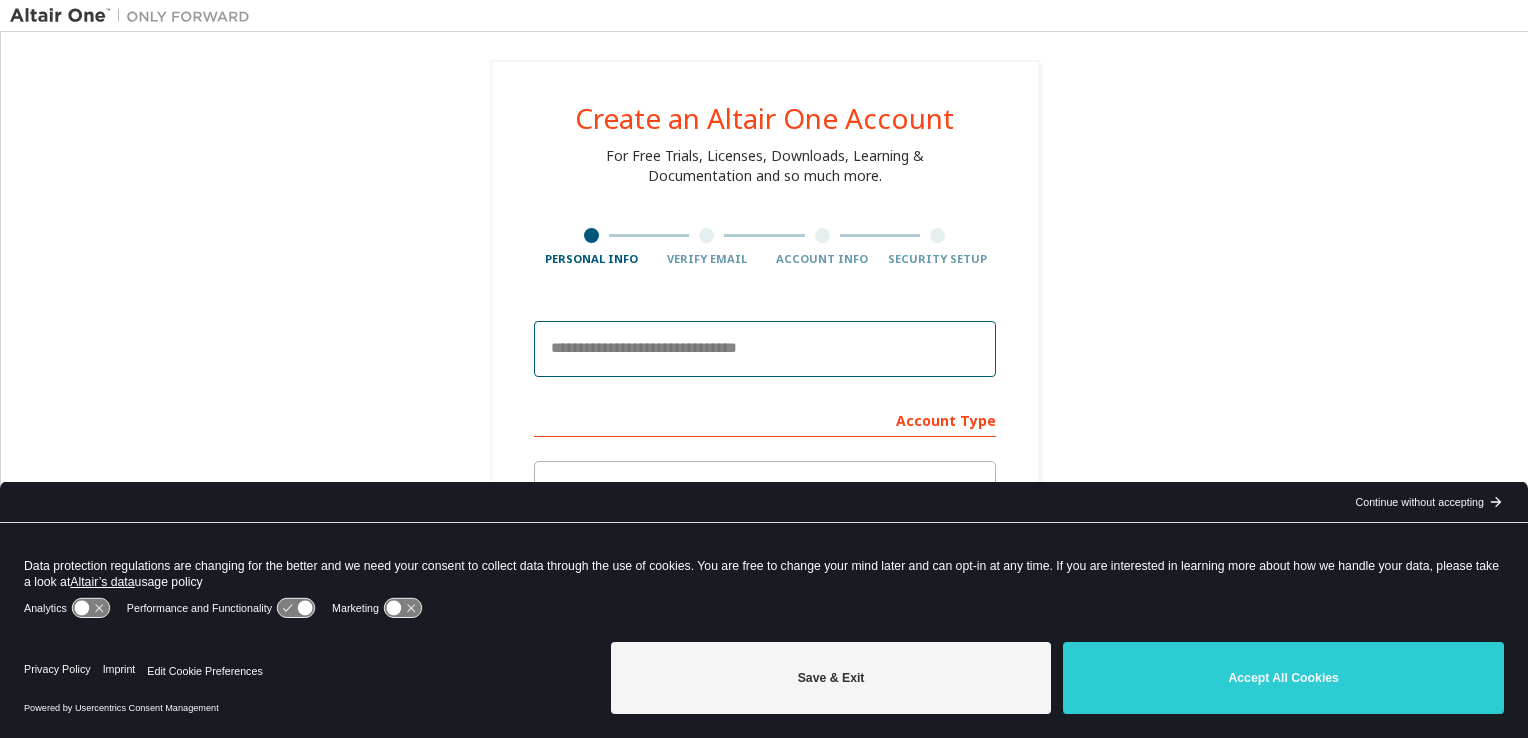 click at bounding box center (765, 349) 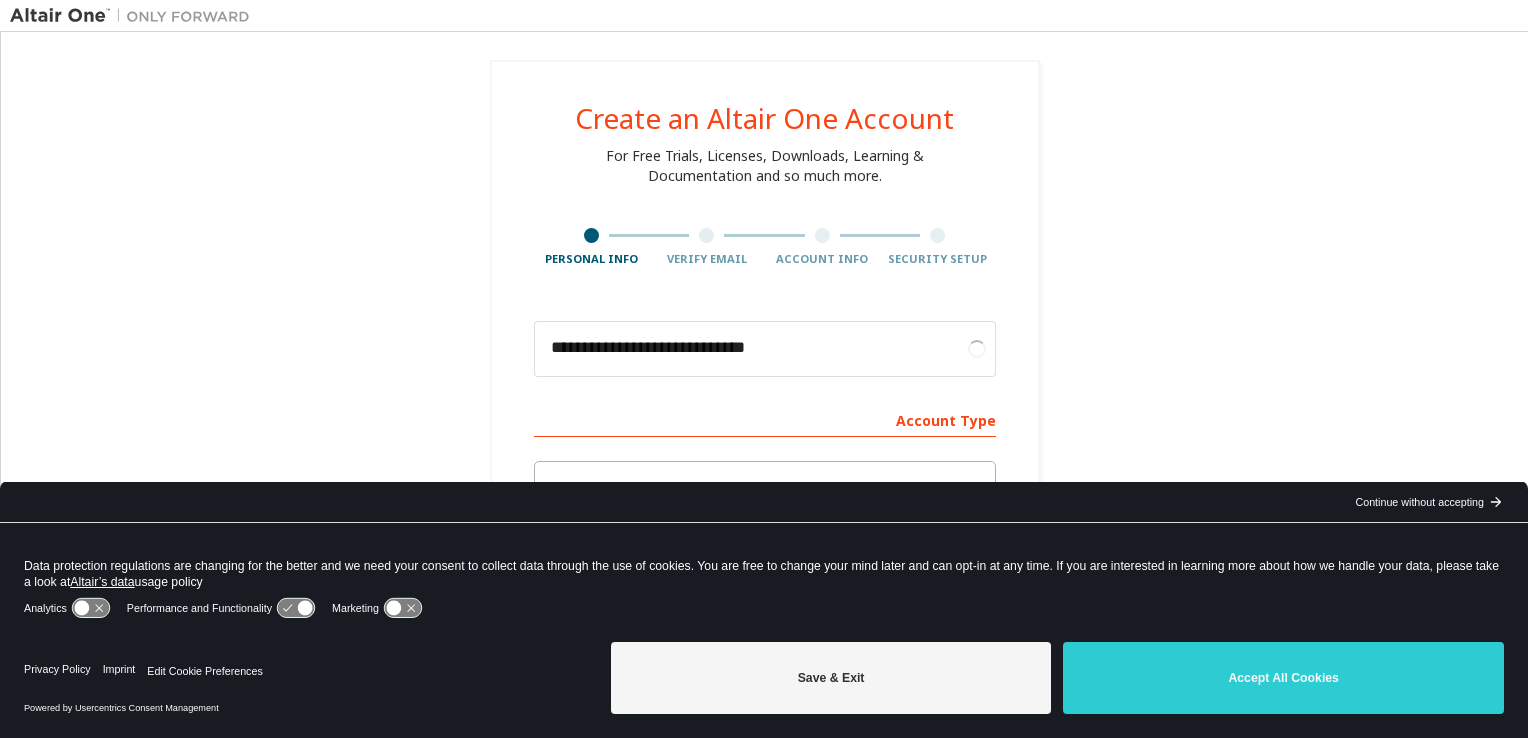 click on "**********" at bounding box center [764, 649] 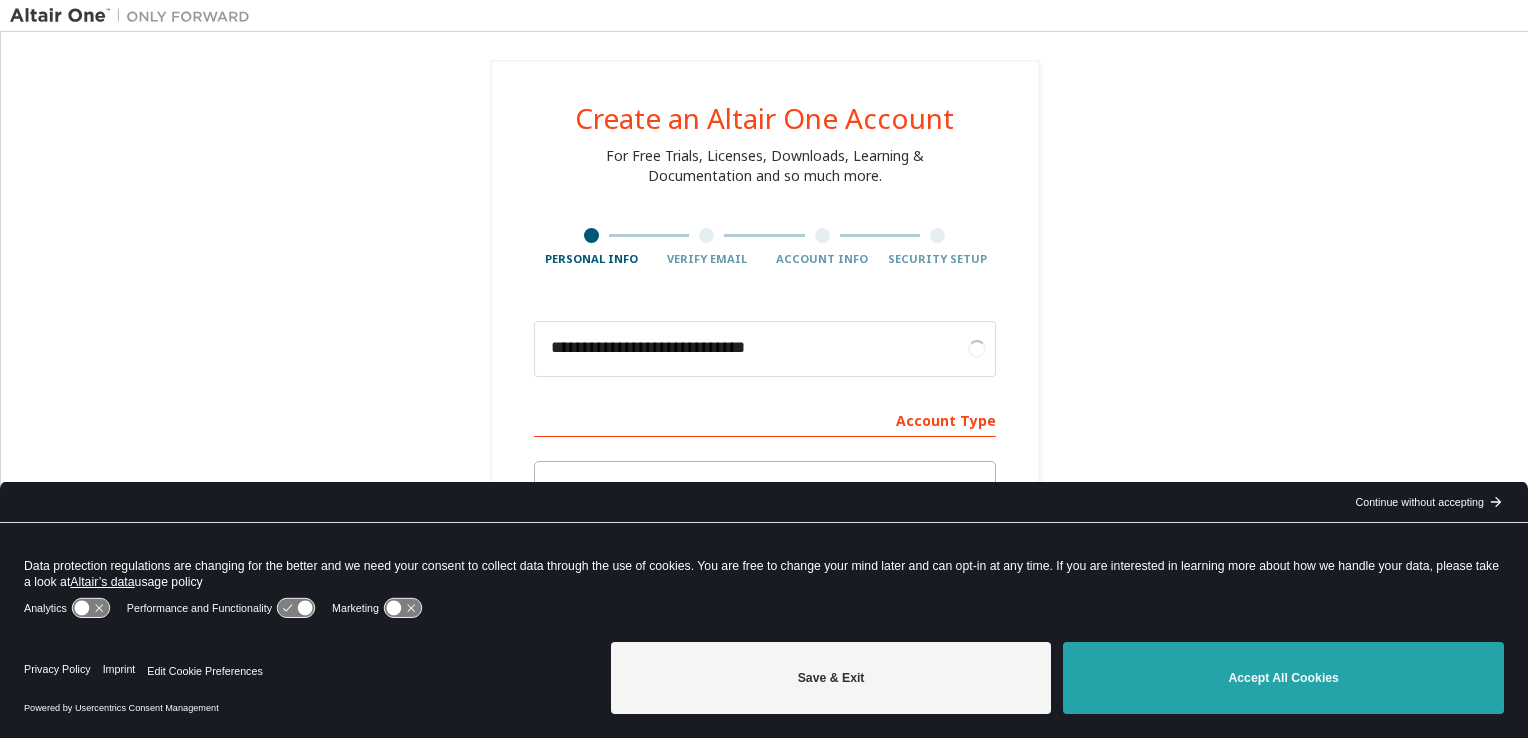 click on "Accept All Cookies" at bounding box center (1283, 678) 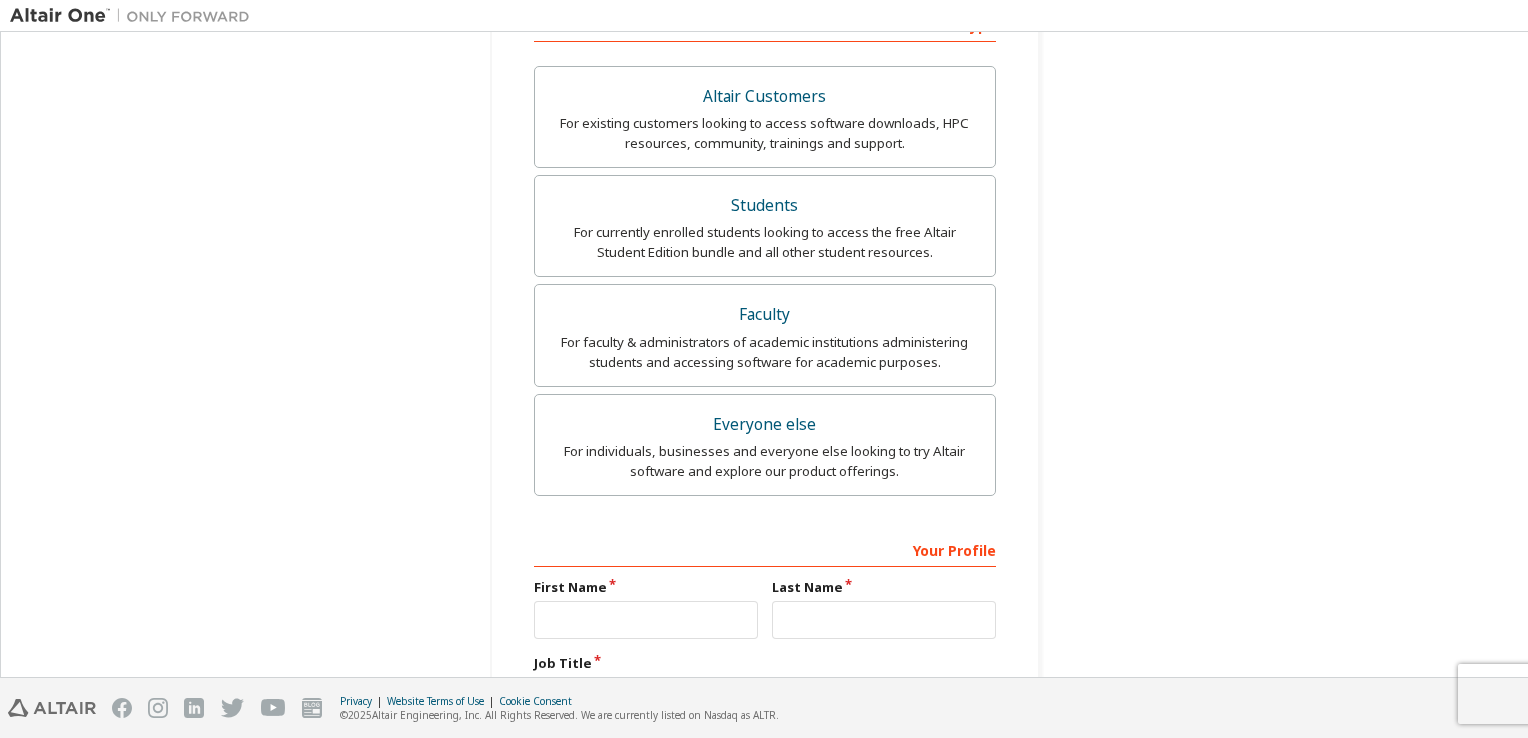 scroll, scrollTop: 400, scrollLeft: 0, axis: vertical 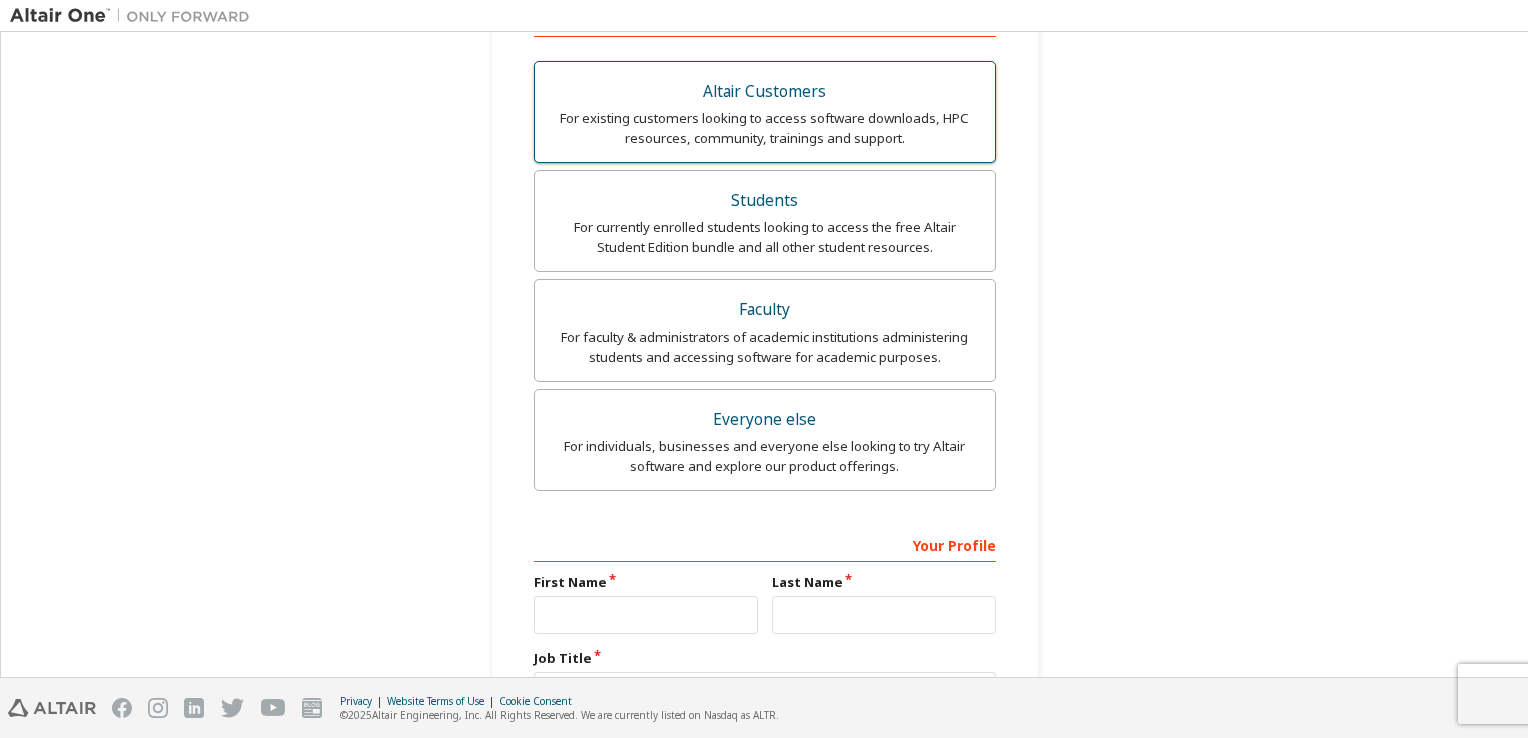 click on "For existing customers looking to access software downloads, HPC resources, community, trainings and support." at bounding box center (765, 128) 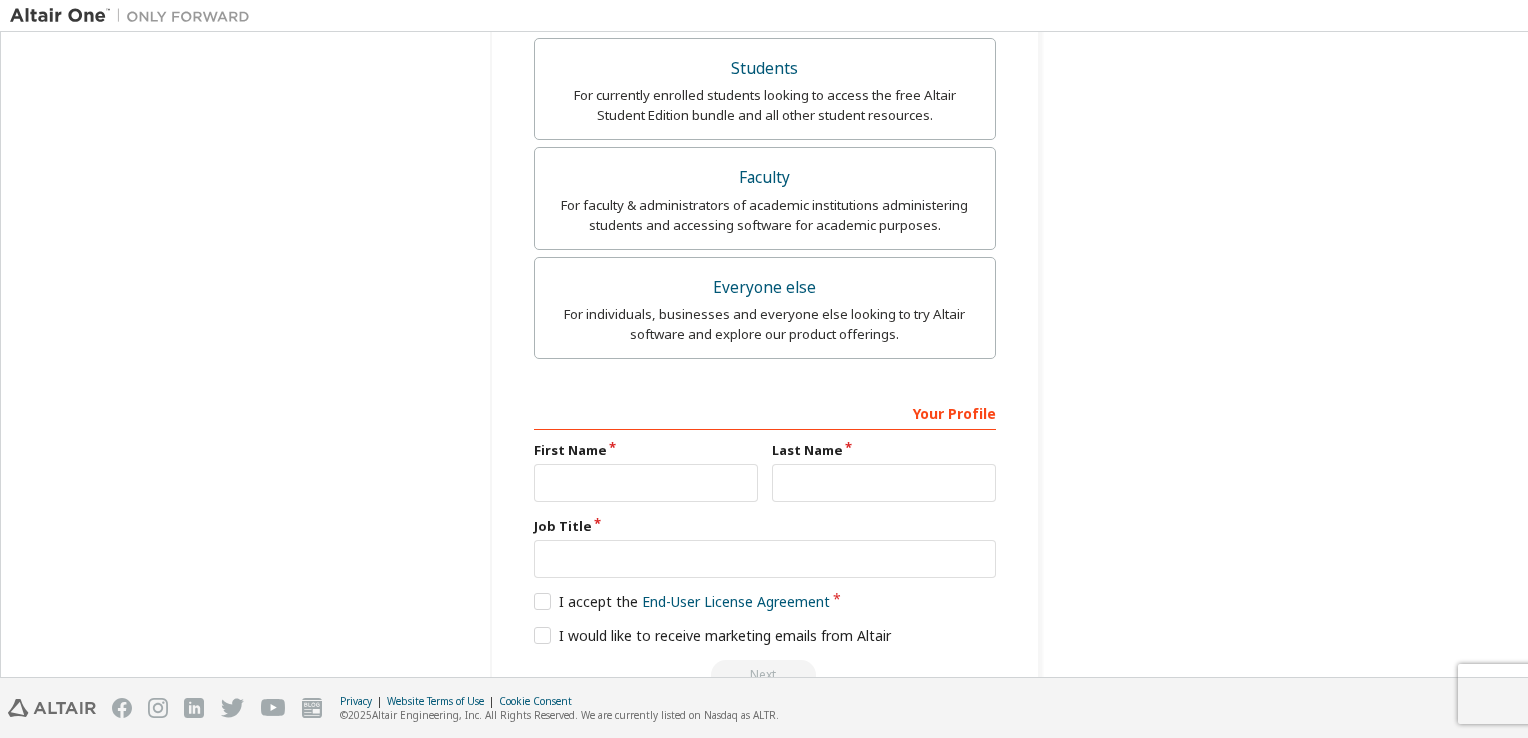 scroll, scrollTop: 584, scrollLeft: 0, axis: vertical 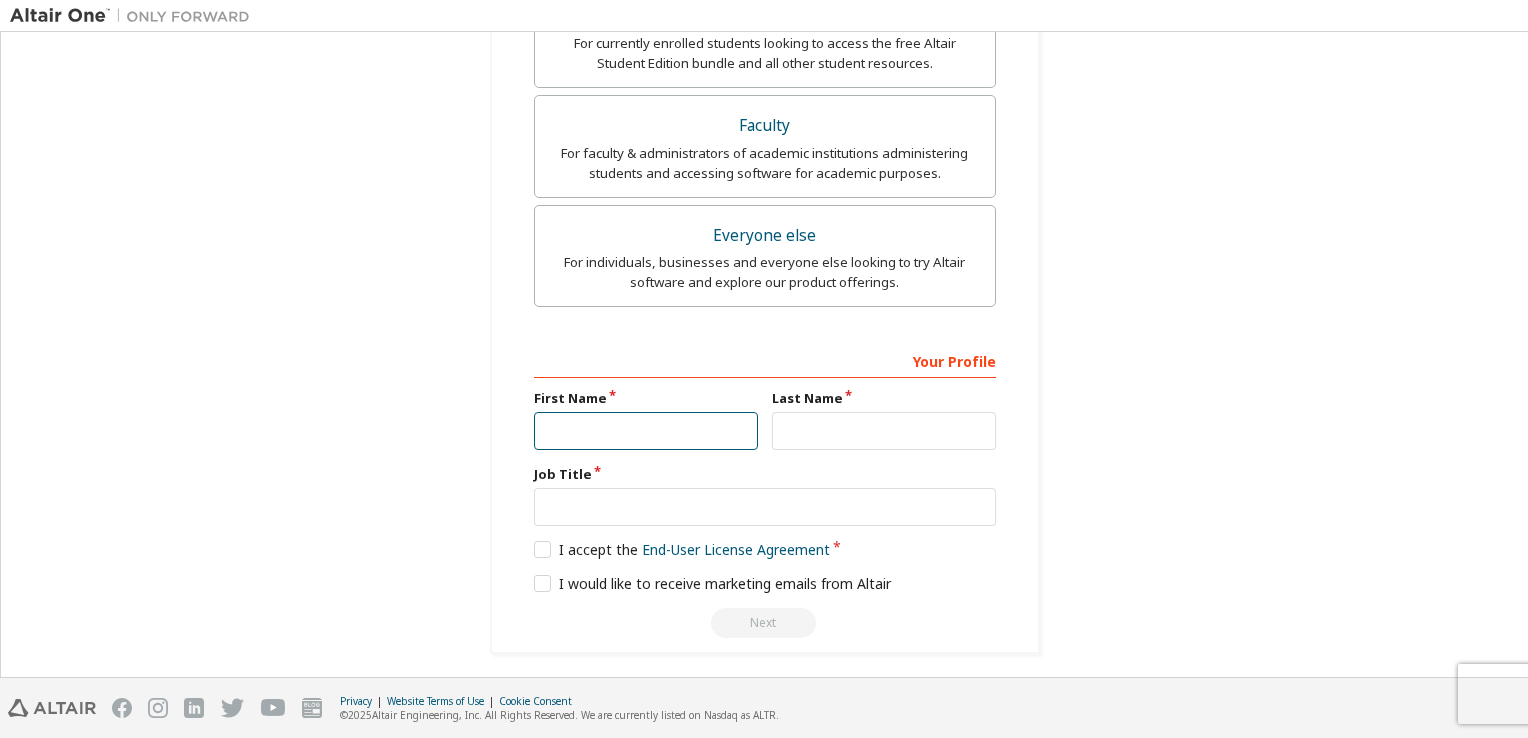 click at bounding box center (646, 431) 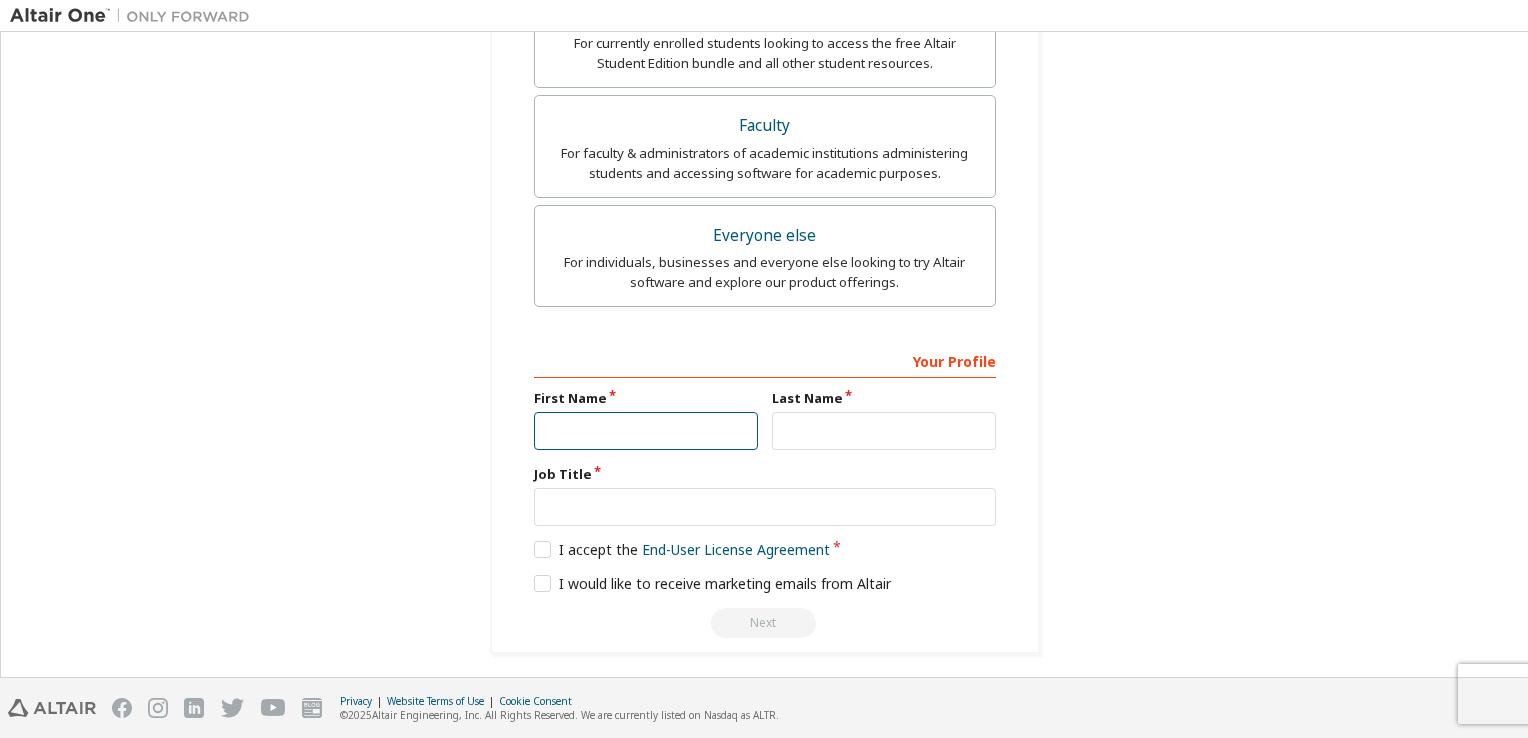 click at bounding box center [646, 431] 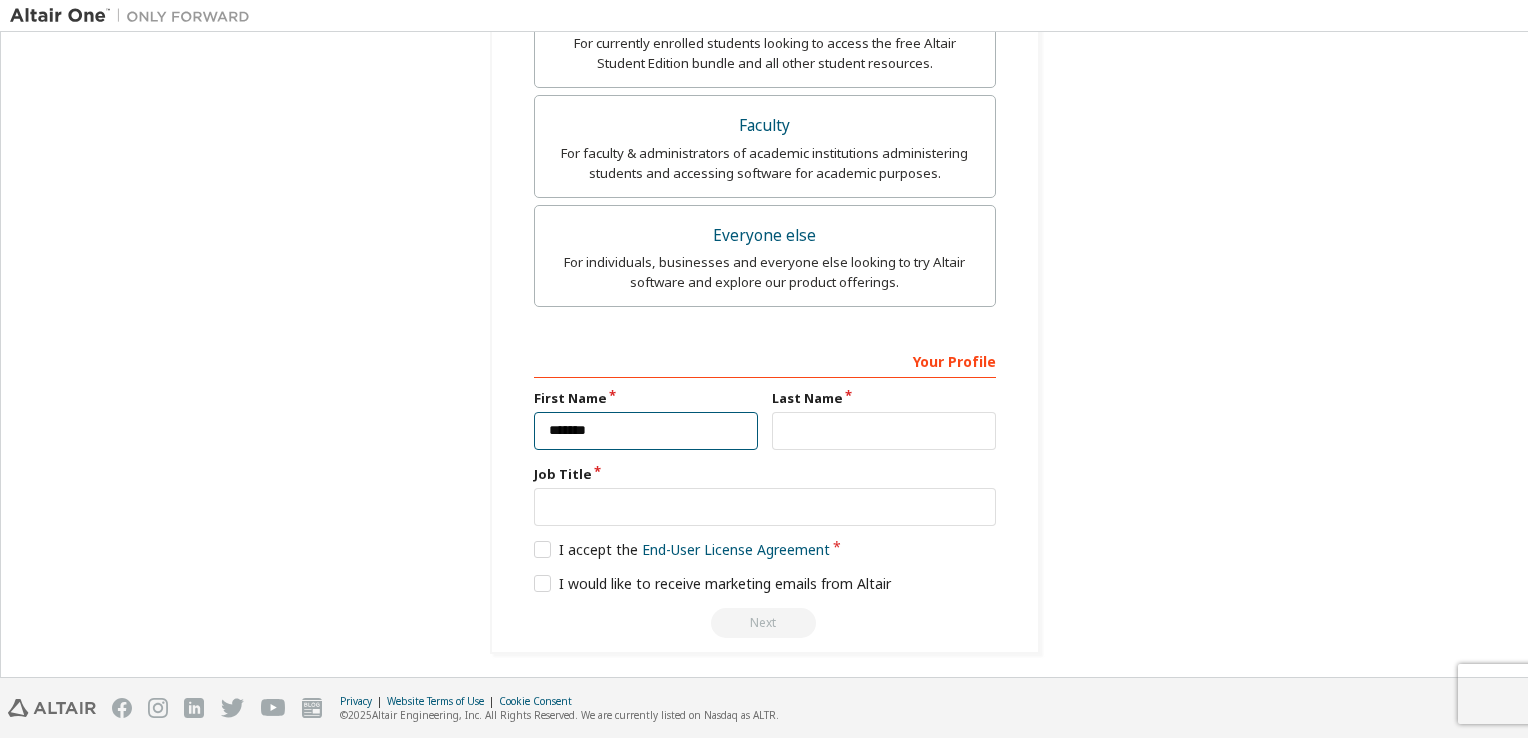 type on "*******" 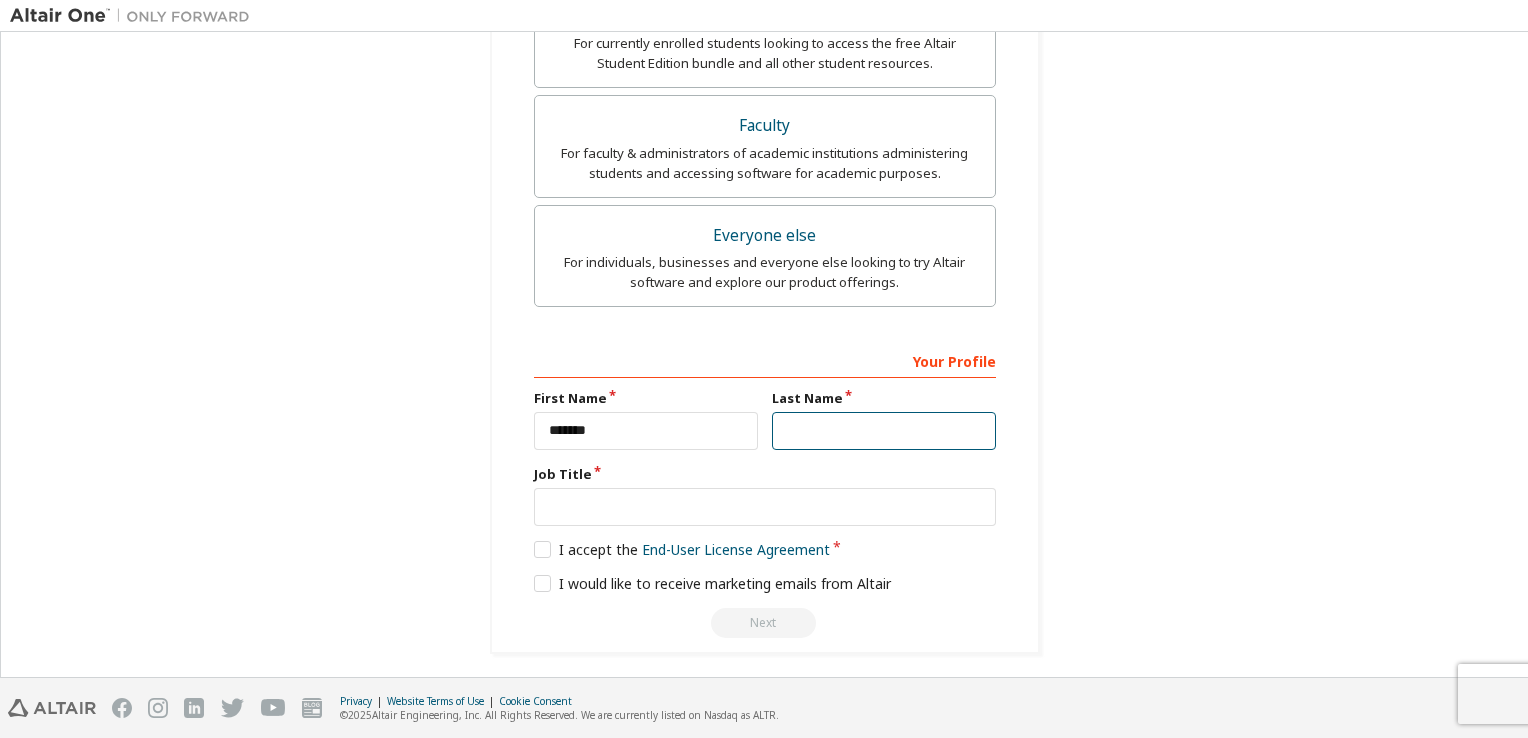 click at bounding box center [884, 431] 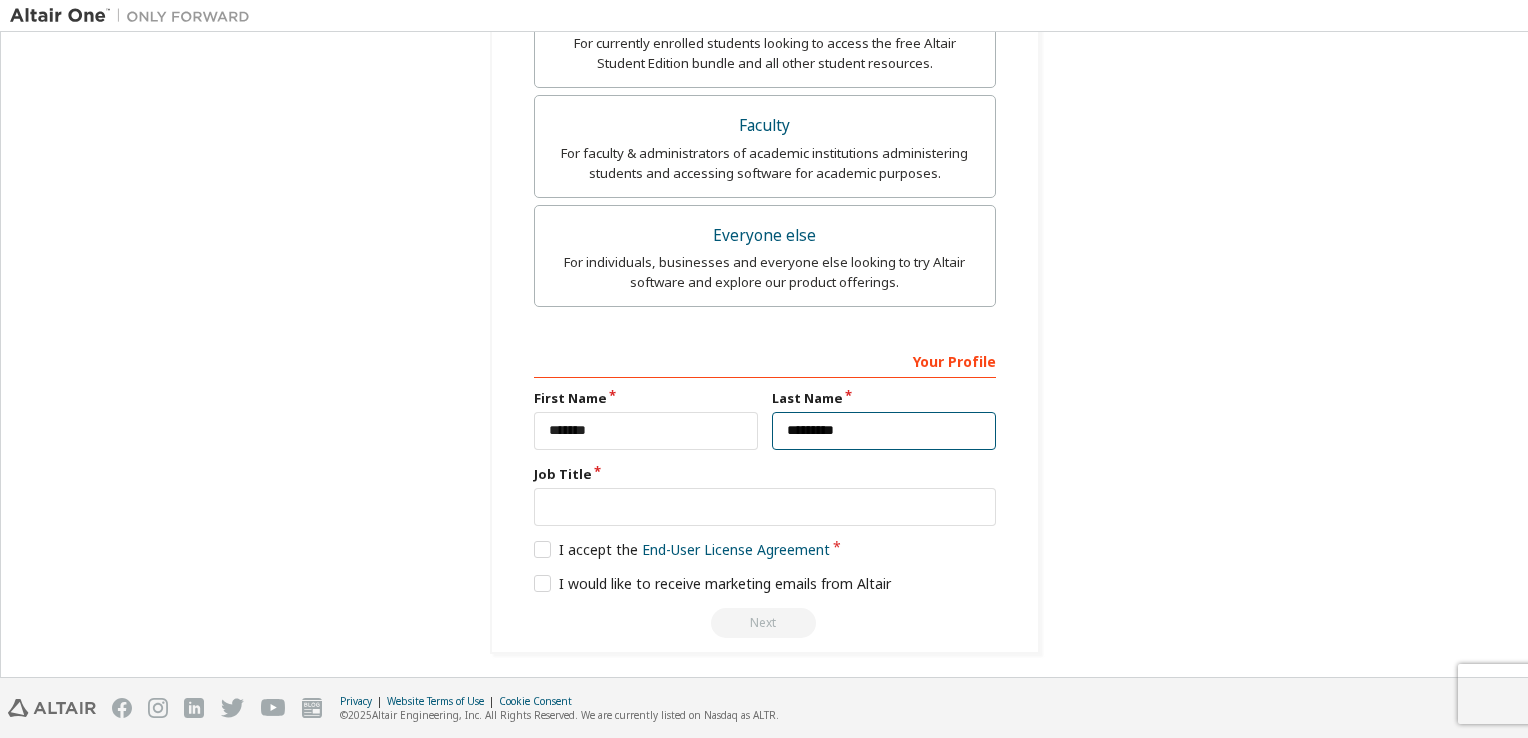 type on "*********" 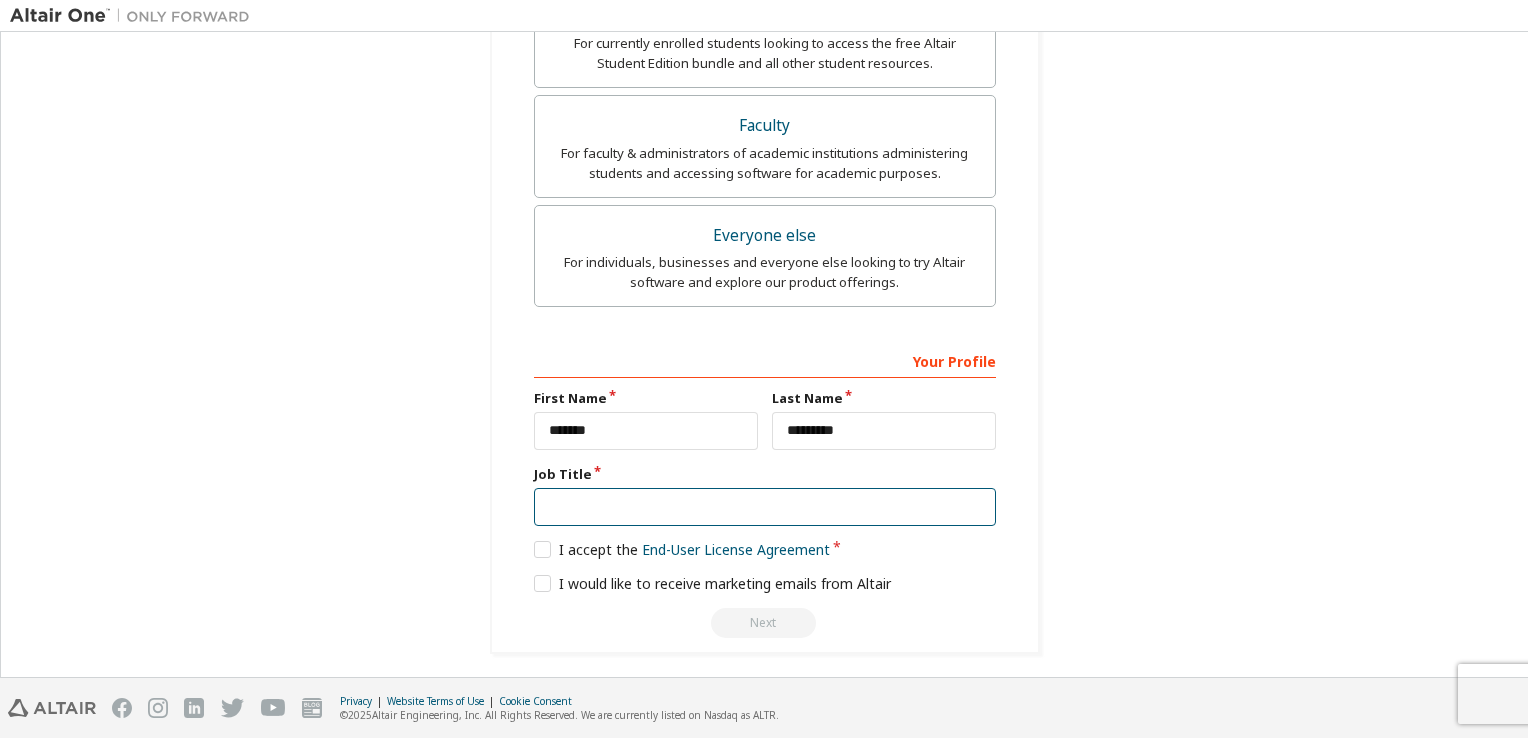 click at bounding box center [765, 507] 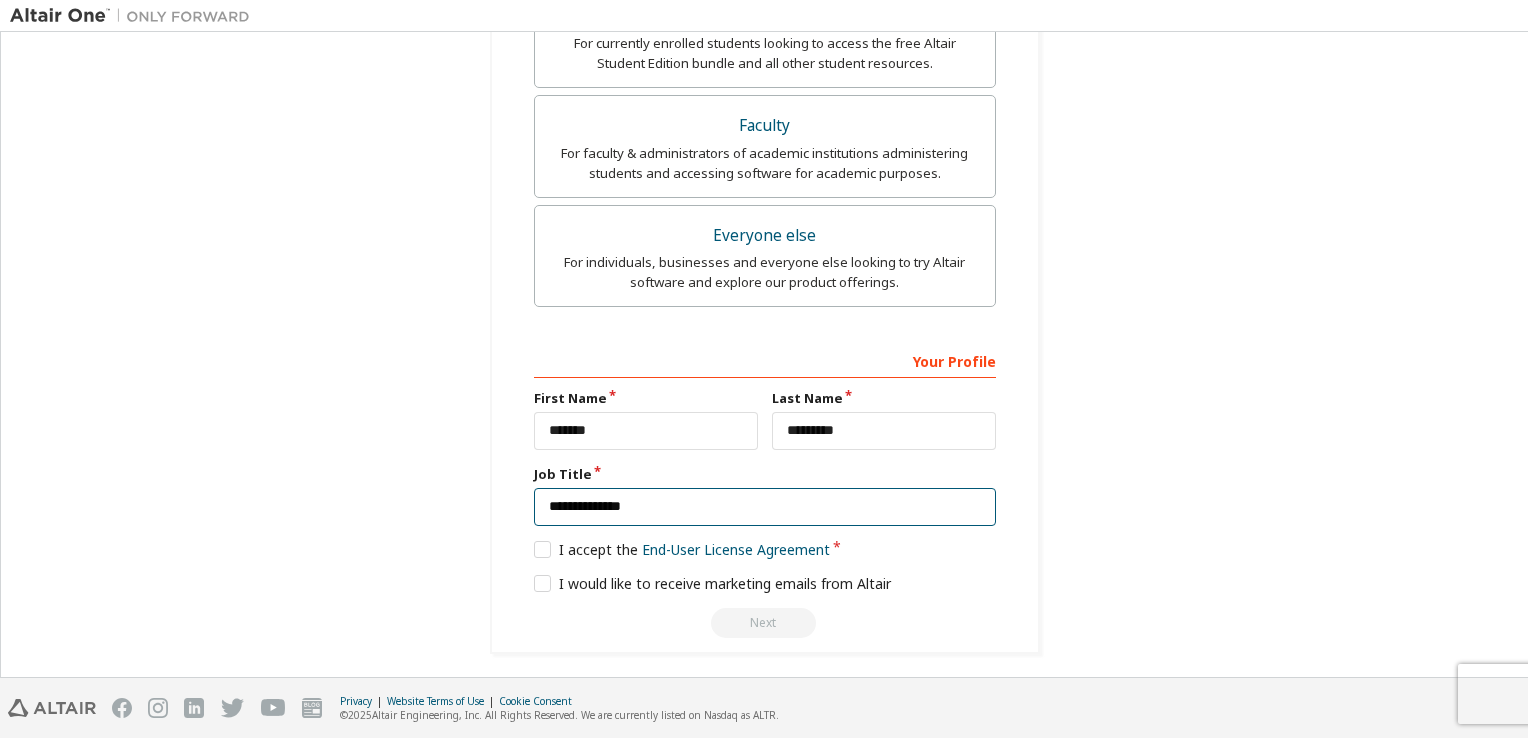 drag, startPoint x: 649, startPoint y: 509, endPoint x: 585, endPoint y: 498, distance: 64.93843 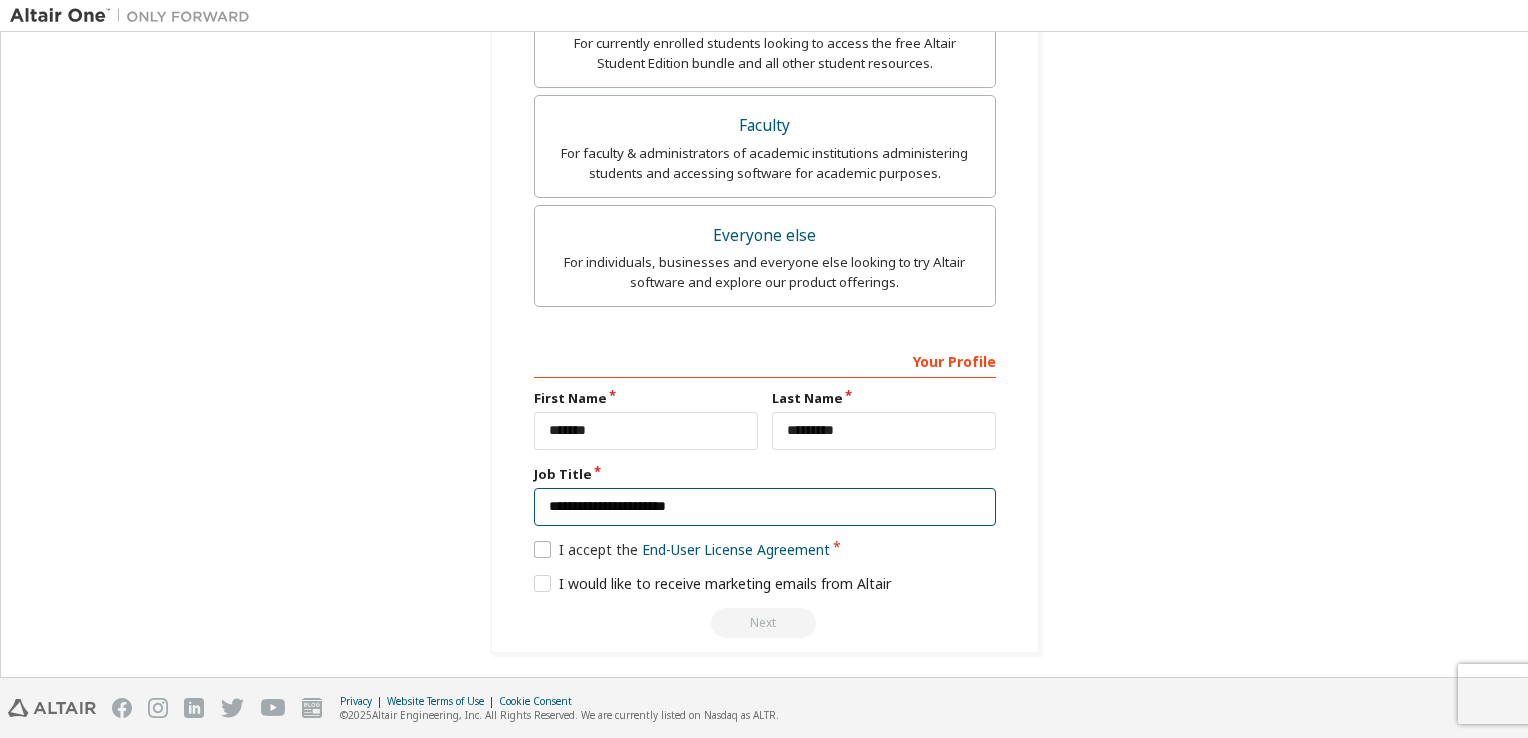type on "**********" 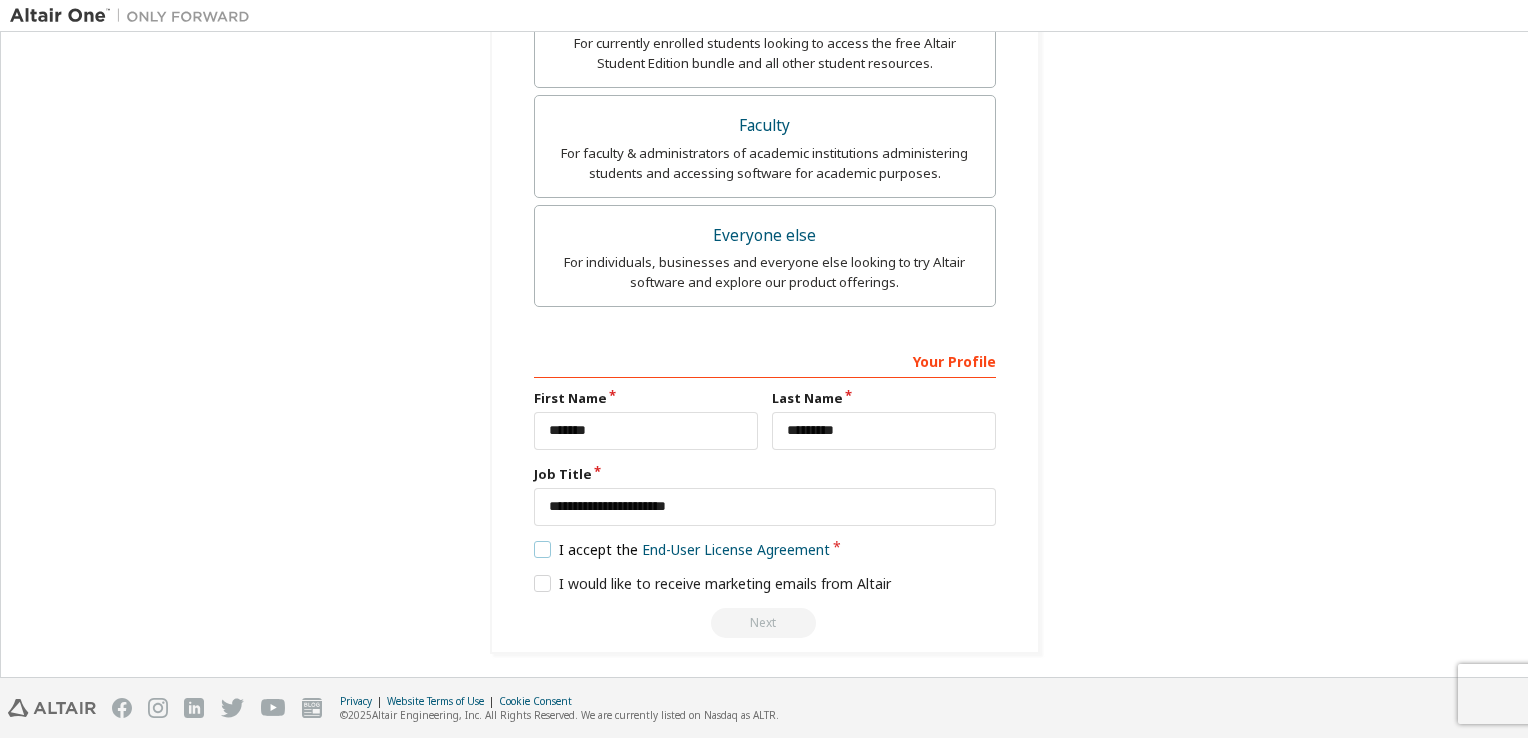 click on "I accept the    End-User License Agreement" at bounding box center (682, 549) 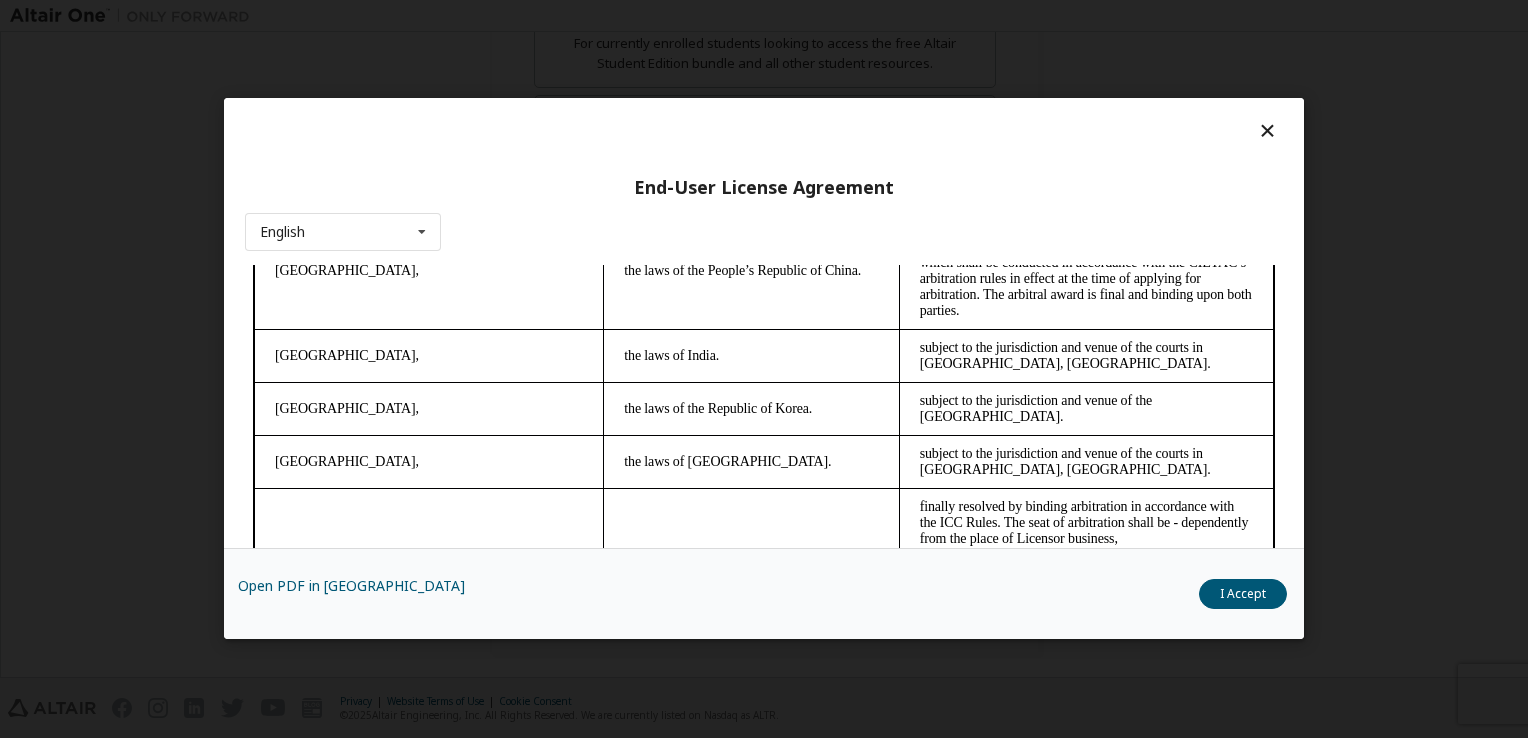 scroll, scrollTop: 5611, scrollLeft: 0, axis: vertical 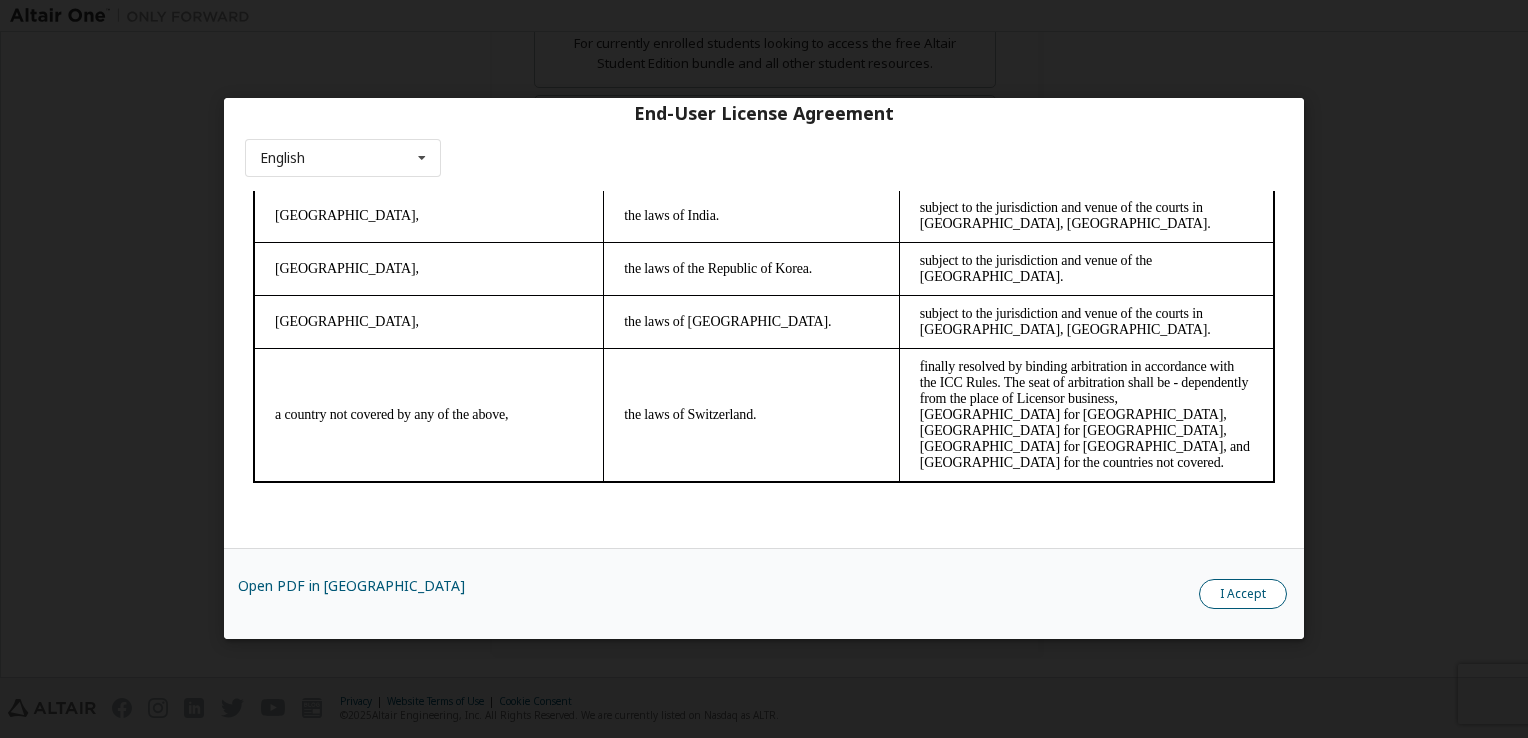 click on "I Accept" at bounding box center [1243, 595] 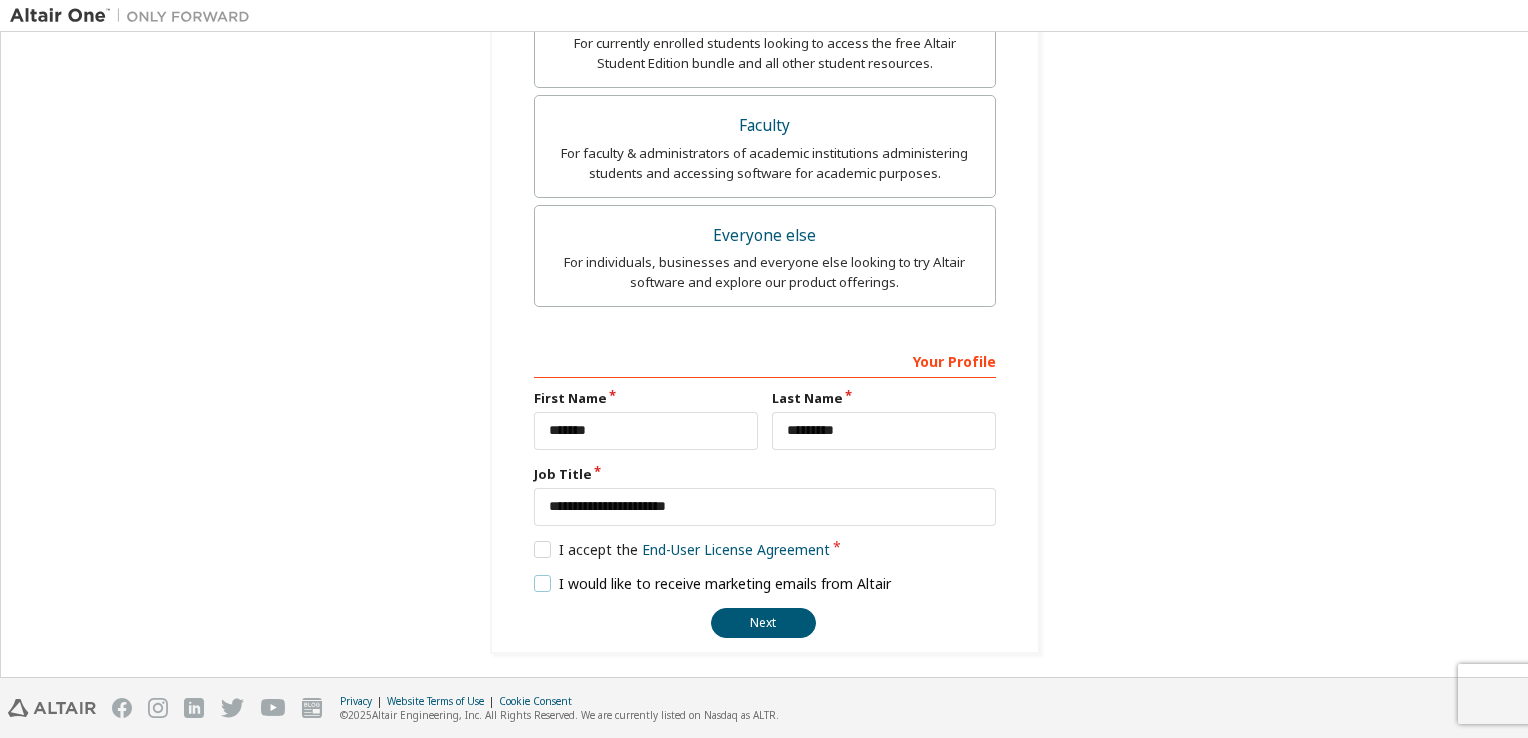 click on "I would like to receive marketing emails from Altair" at bounding box center [713, 583] 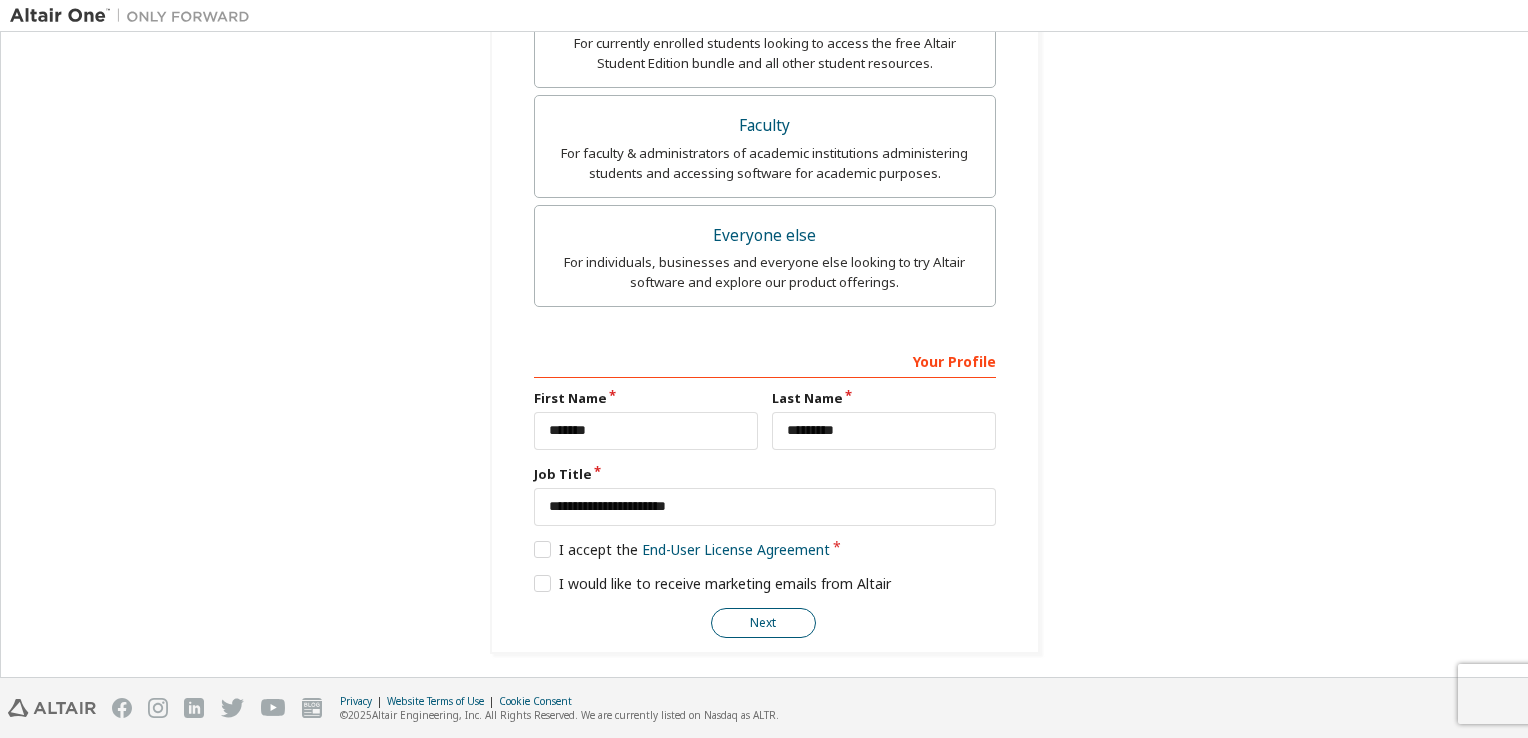click on "Next" at bounding box center [763, 623] 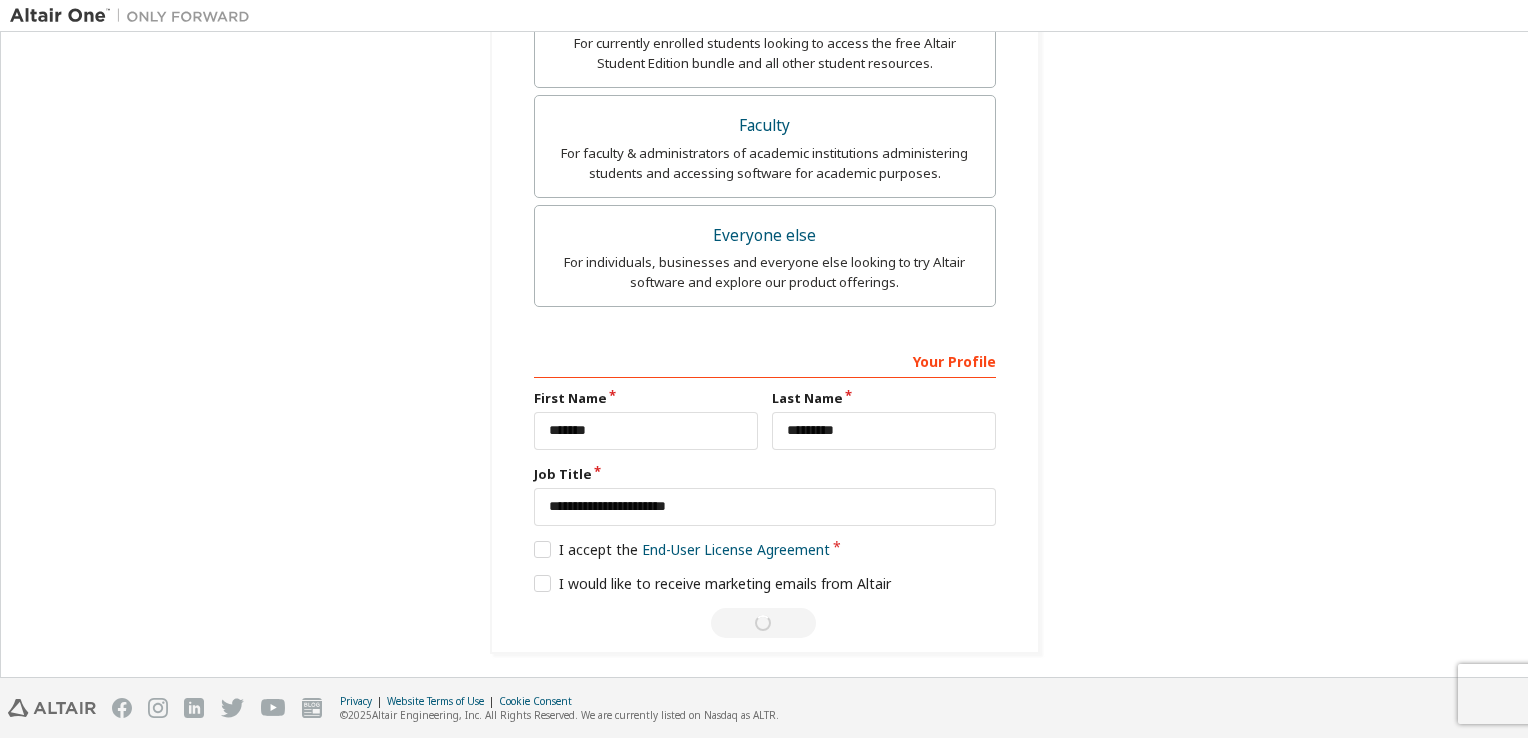 scroll, scrollTop: 0, scrollLeft: 0, axis: both 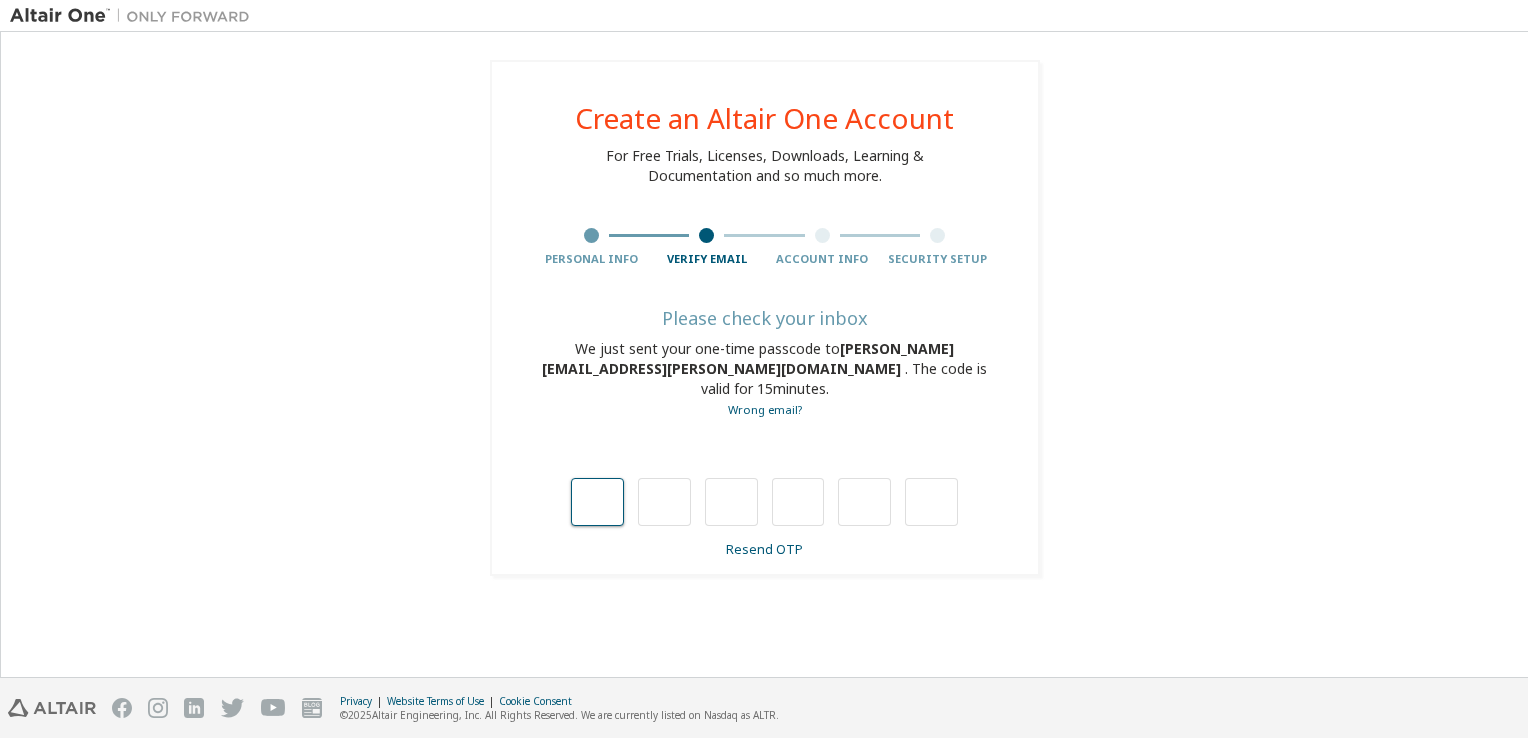 type on "*" 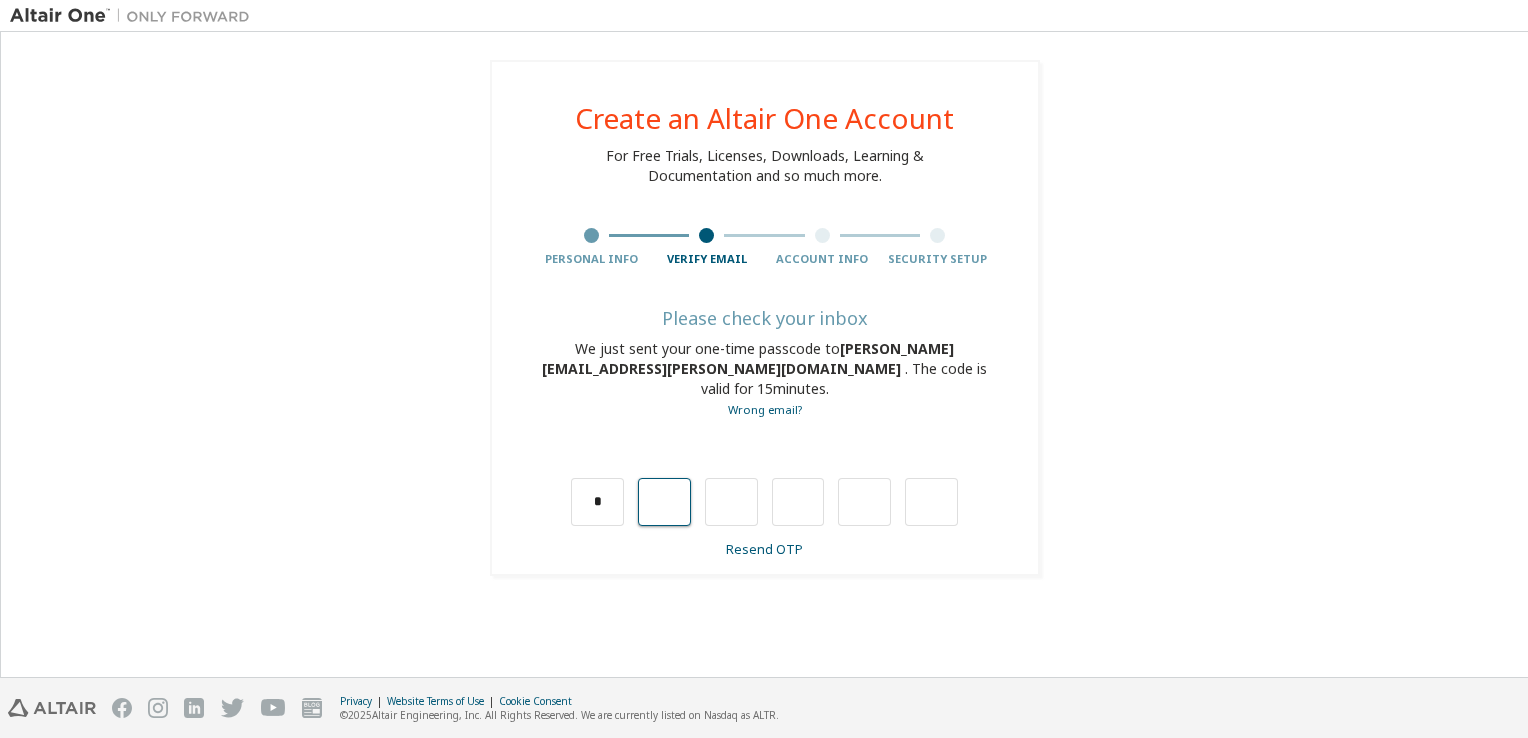 type on "*" 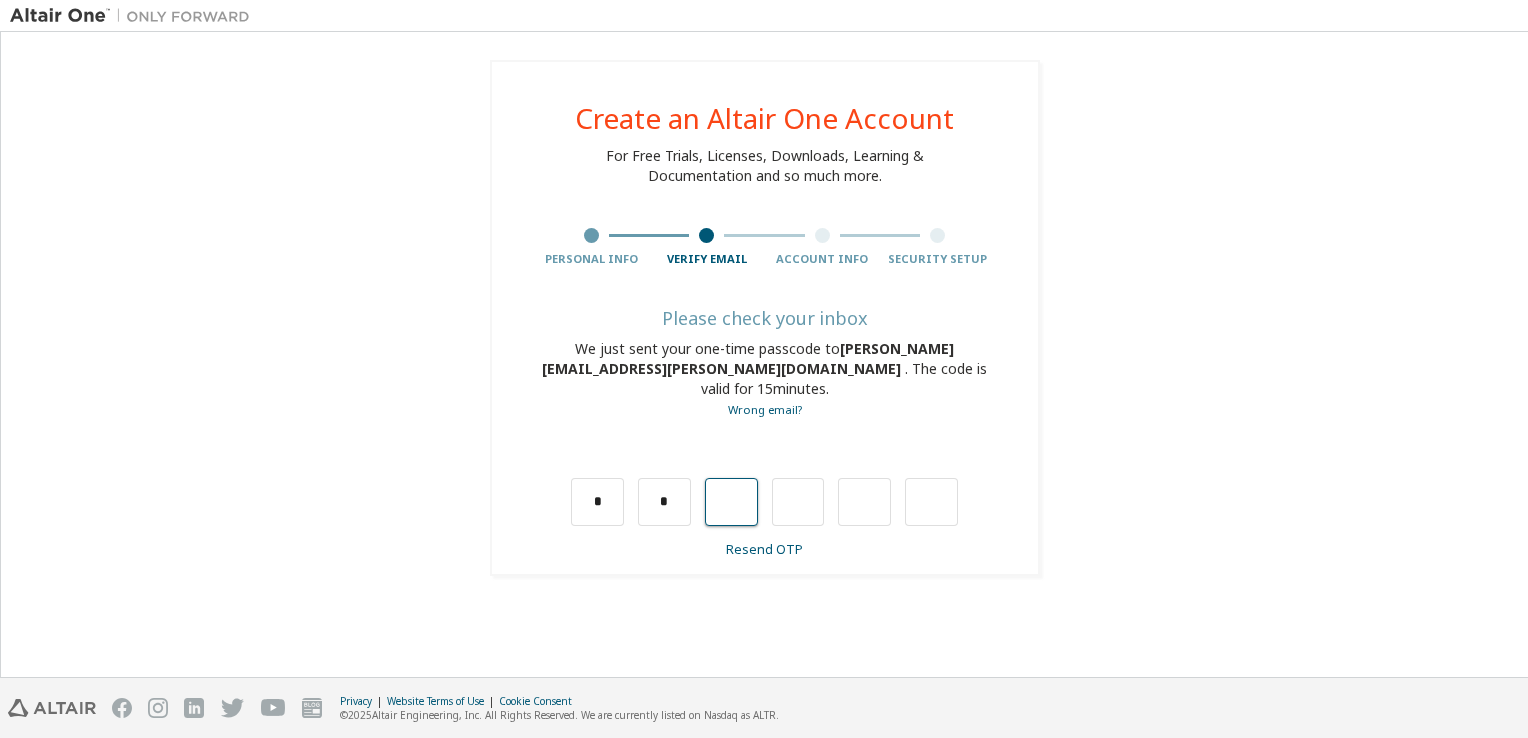 type on "*" 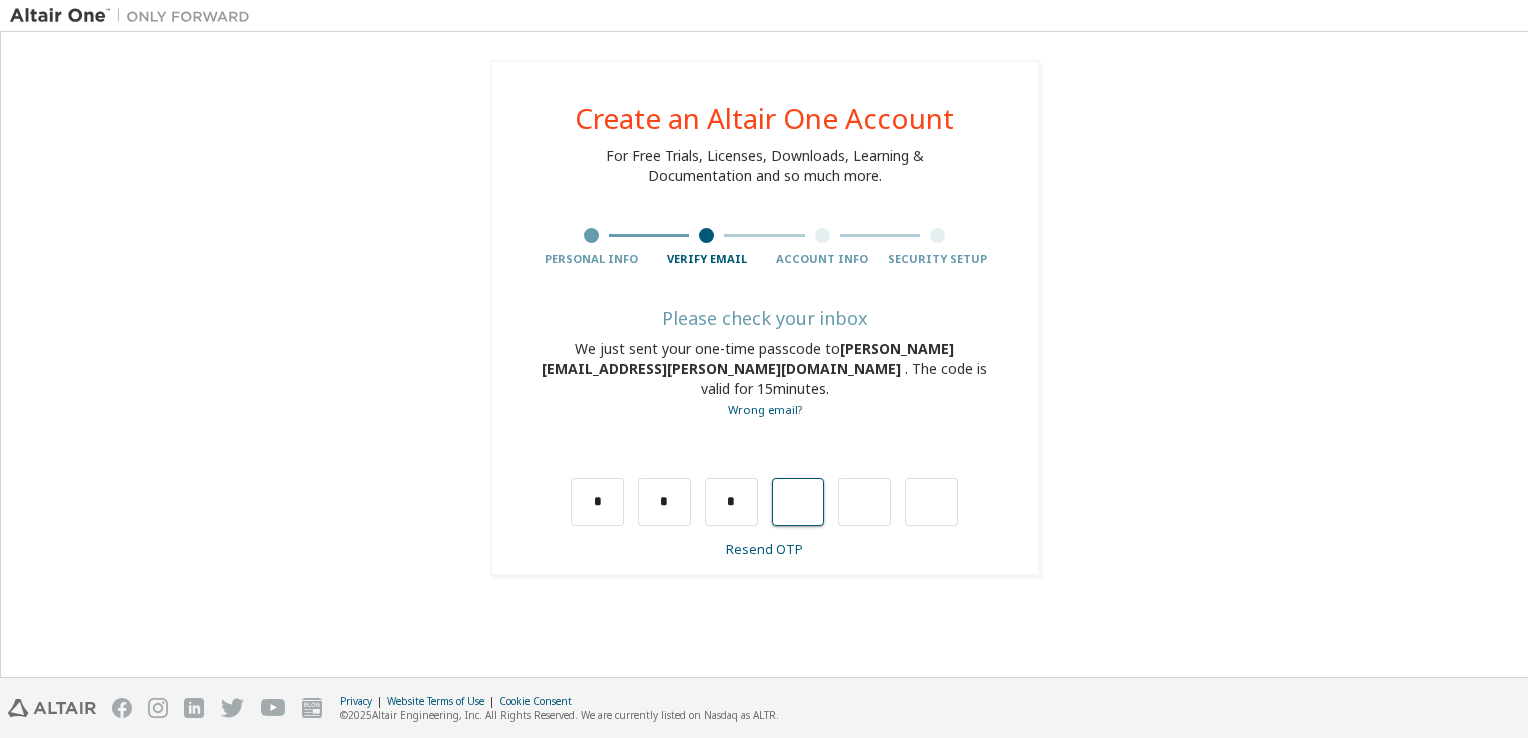 type on "*" 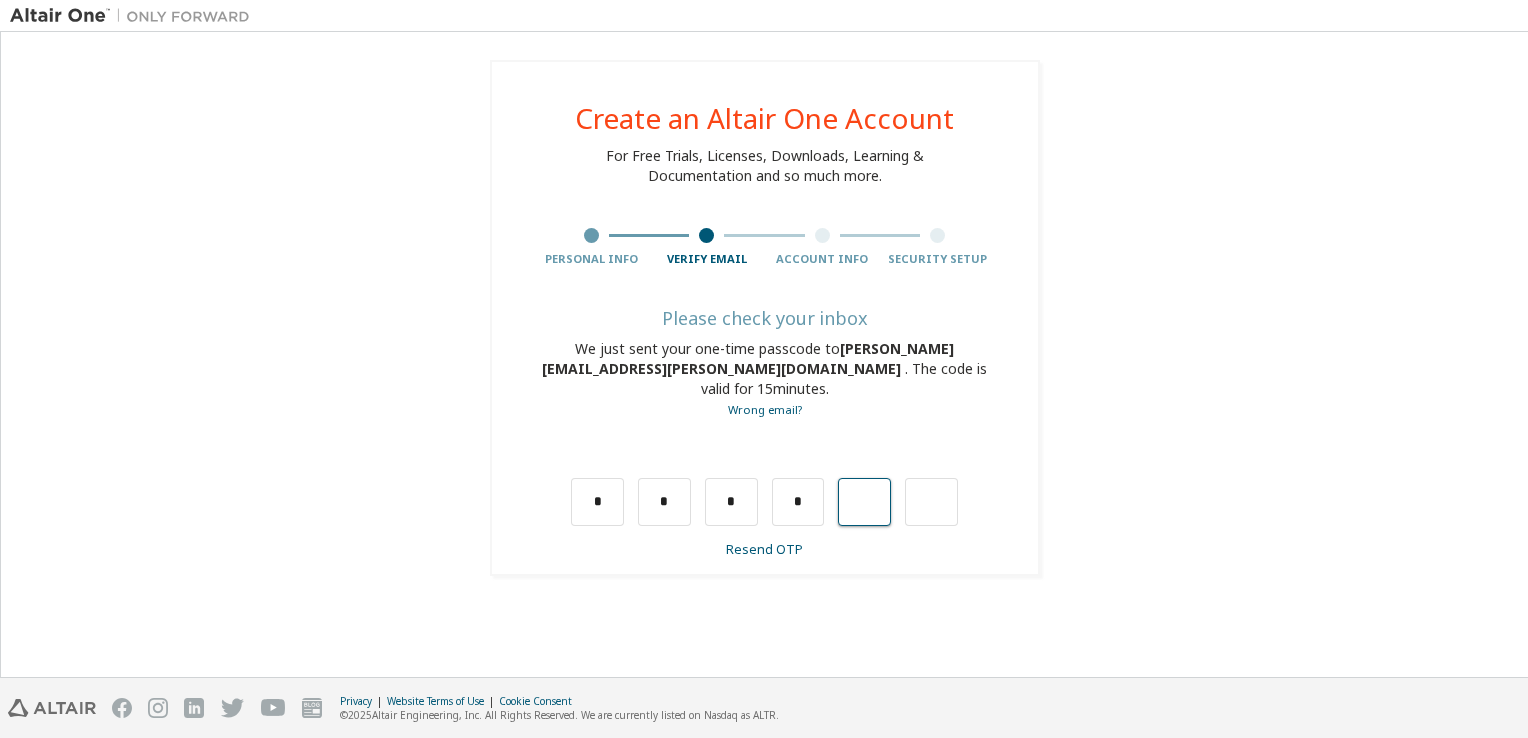 type on "*" 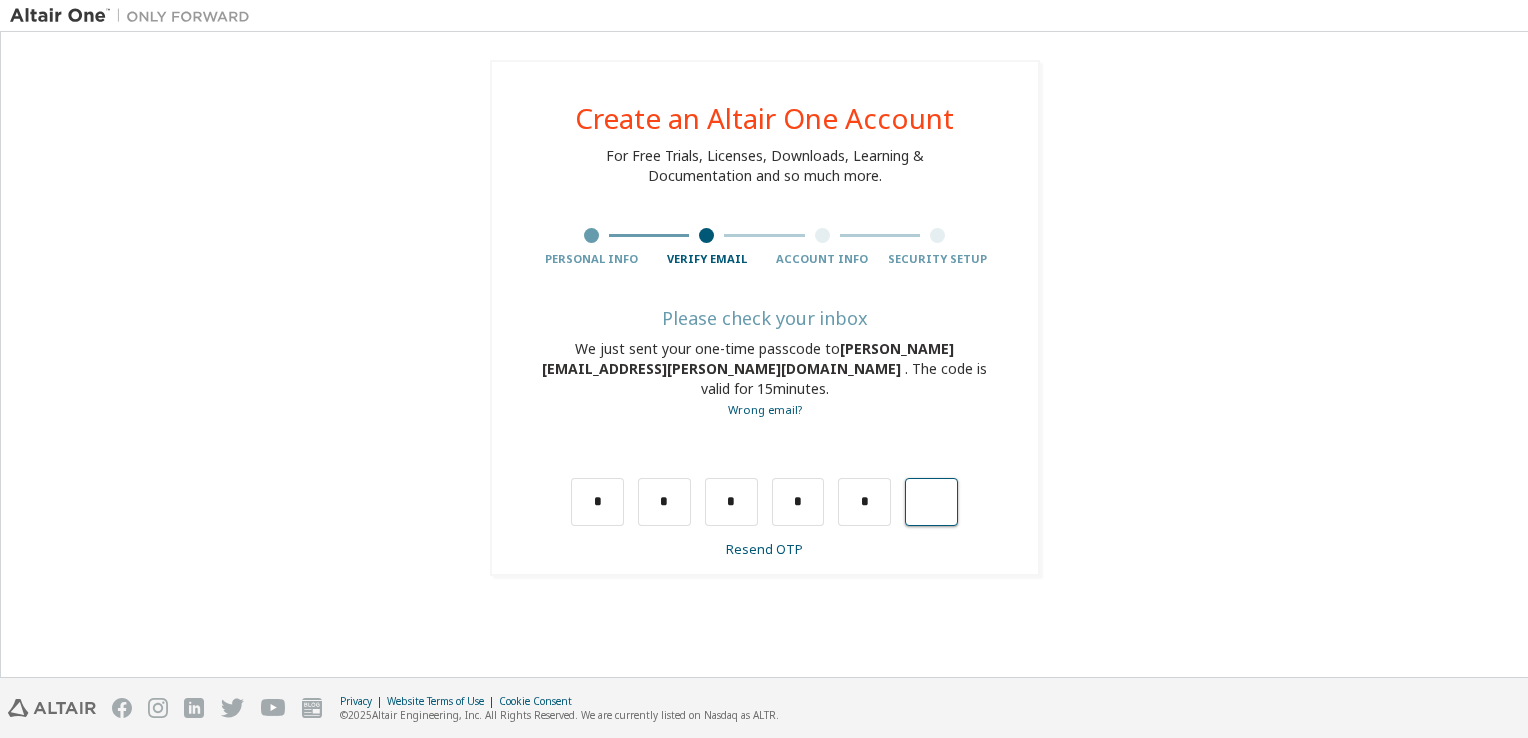 type on "*" 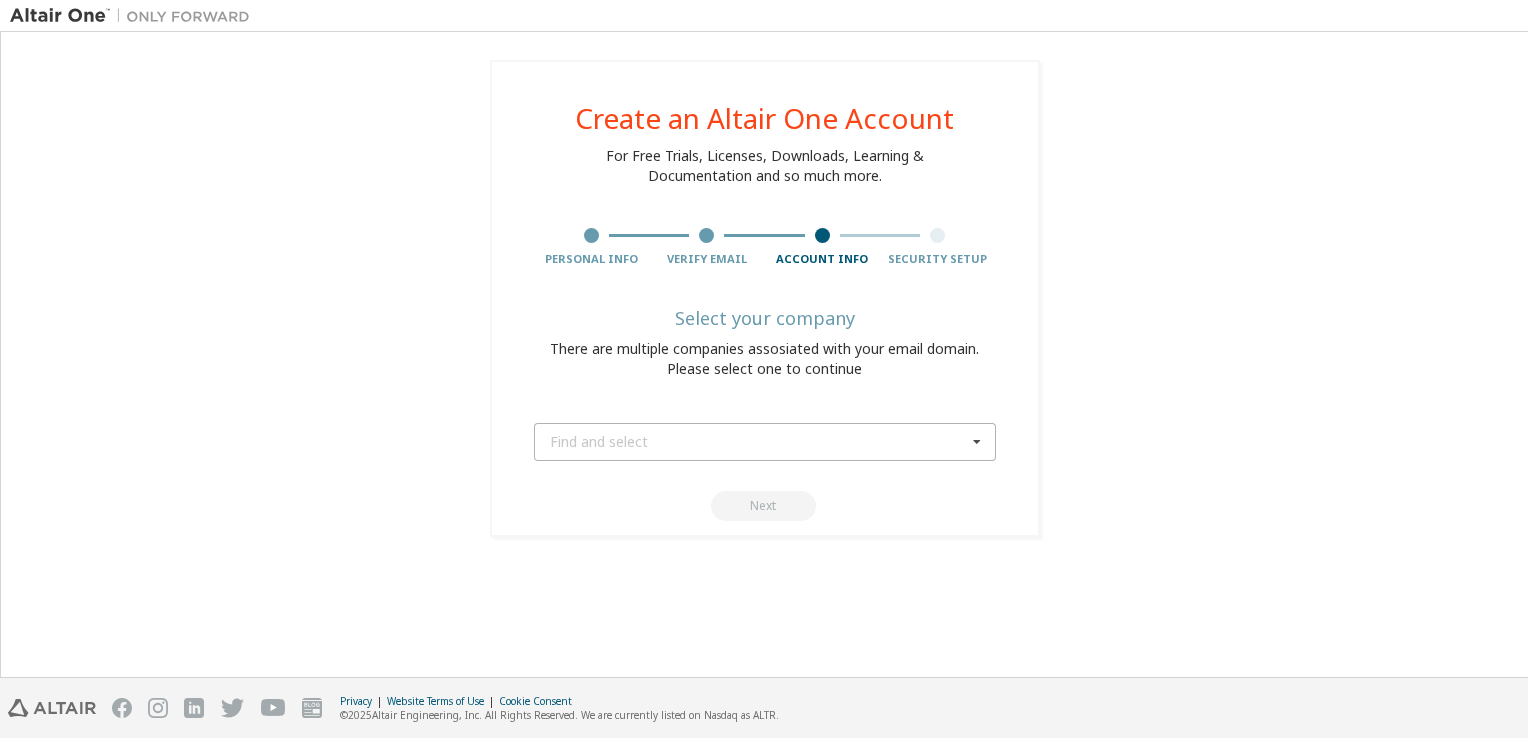 click at bounding box center [977, 442] 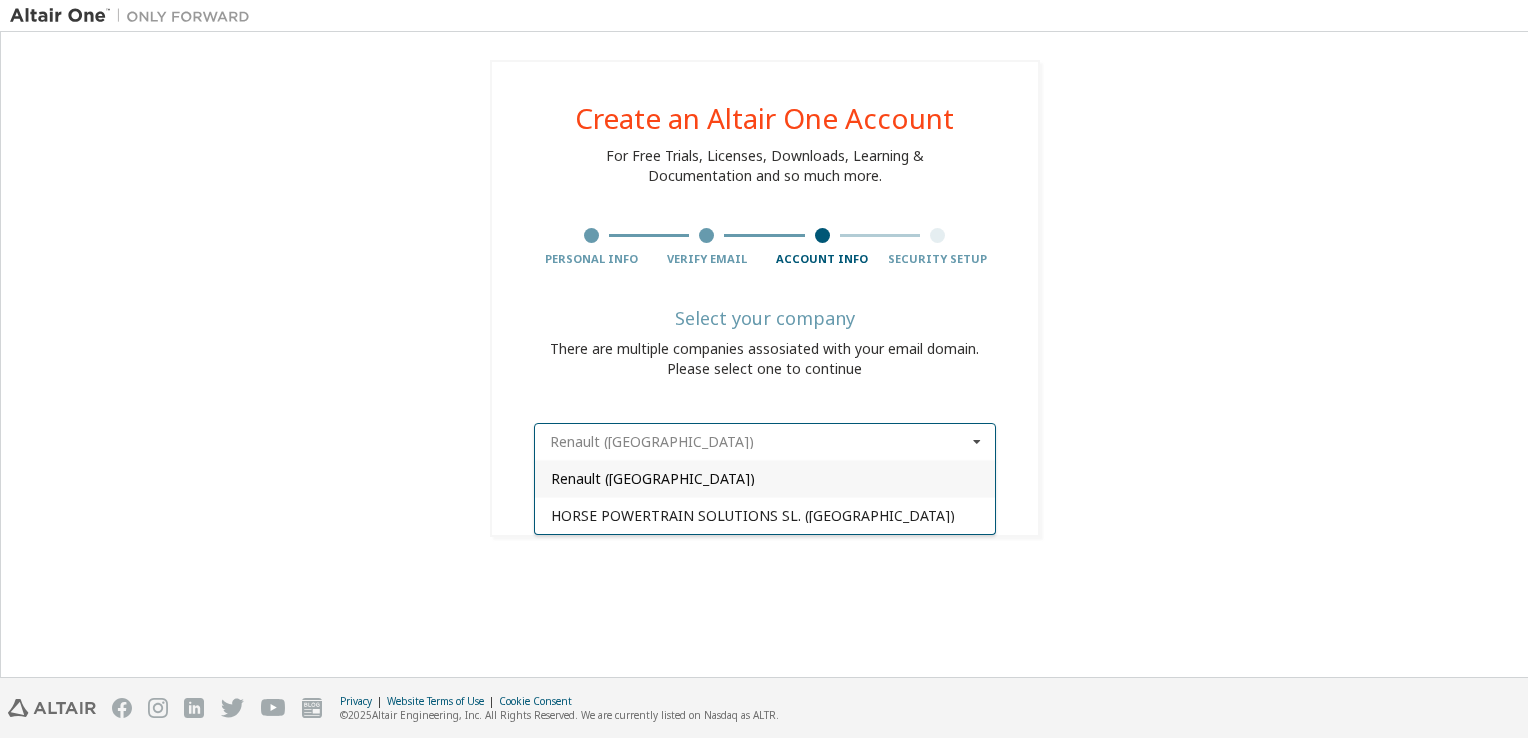 click at bounding box center [766, 442] 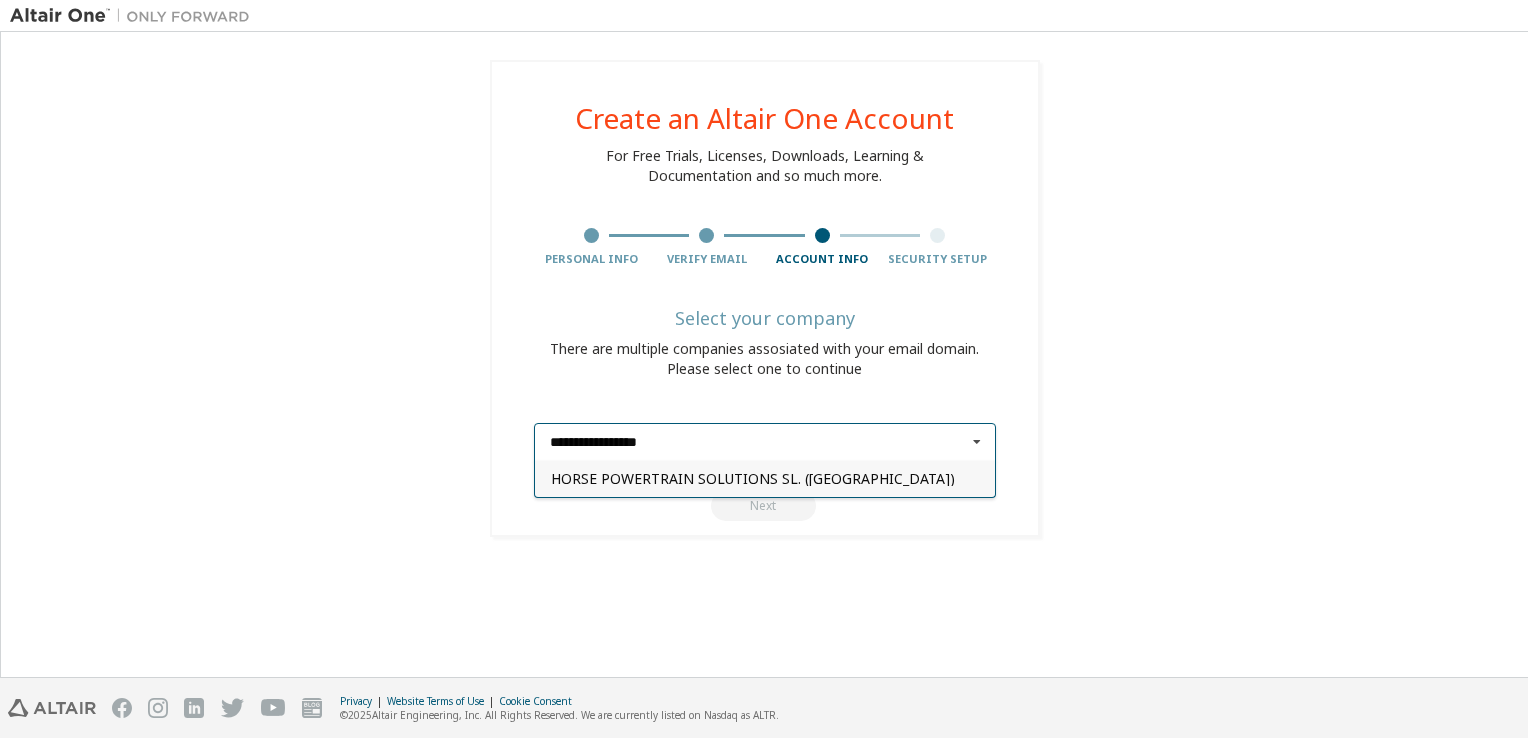 drag, startPoint x: 671, startPoint y: 444, endPoint x: 589, endPoint y: 439, distance: 82.1523 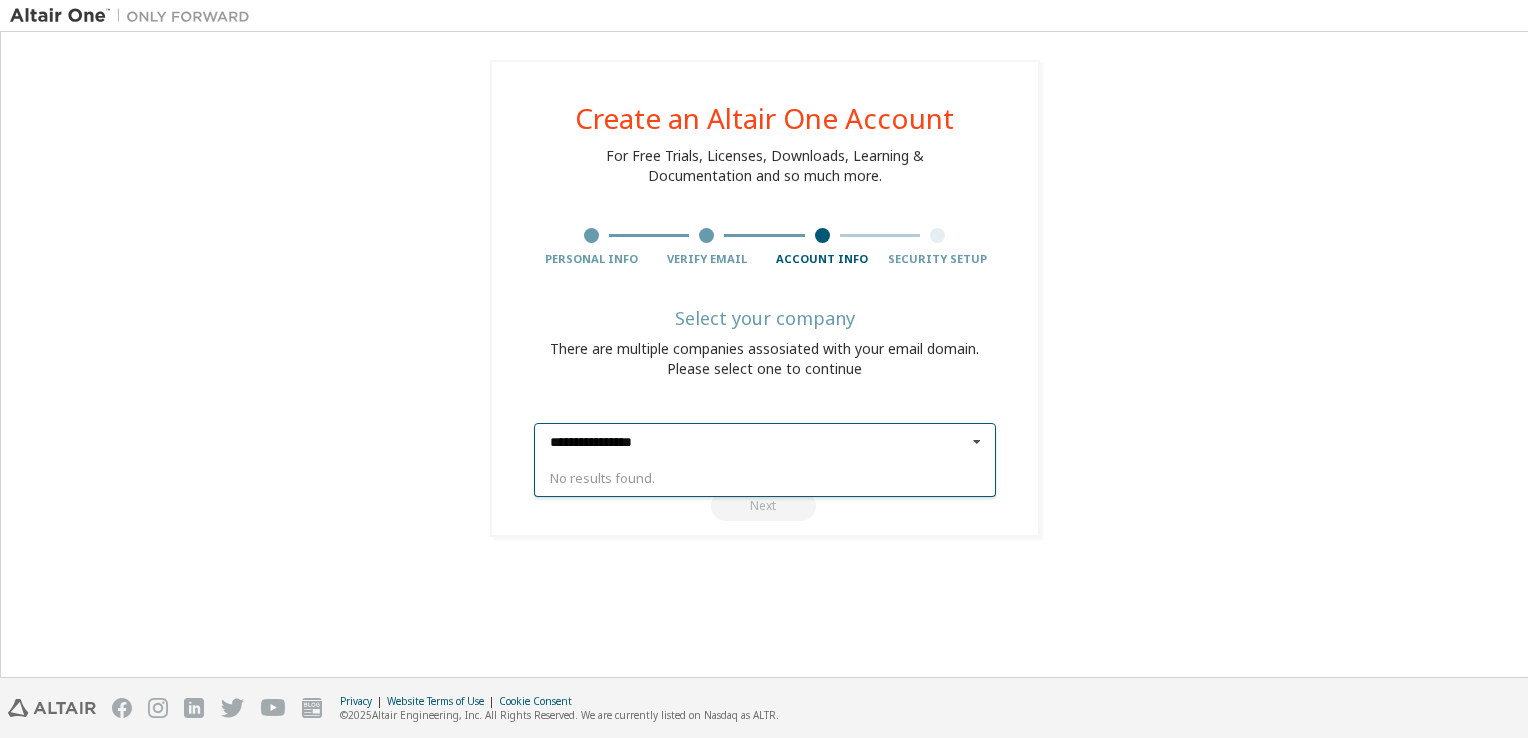 type on "**********" 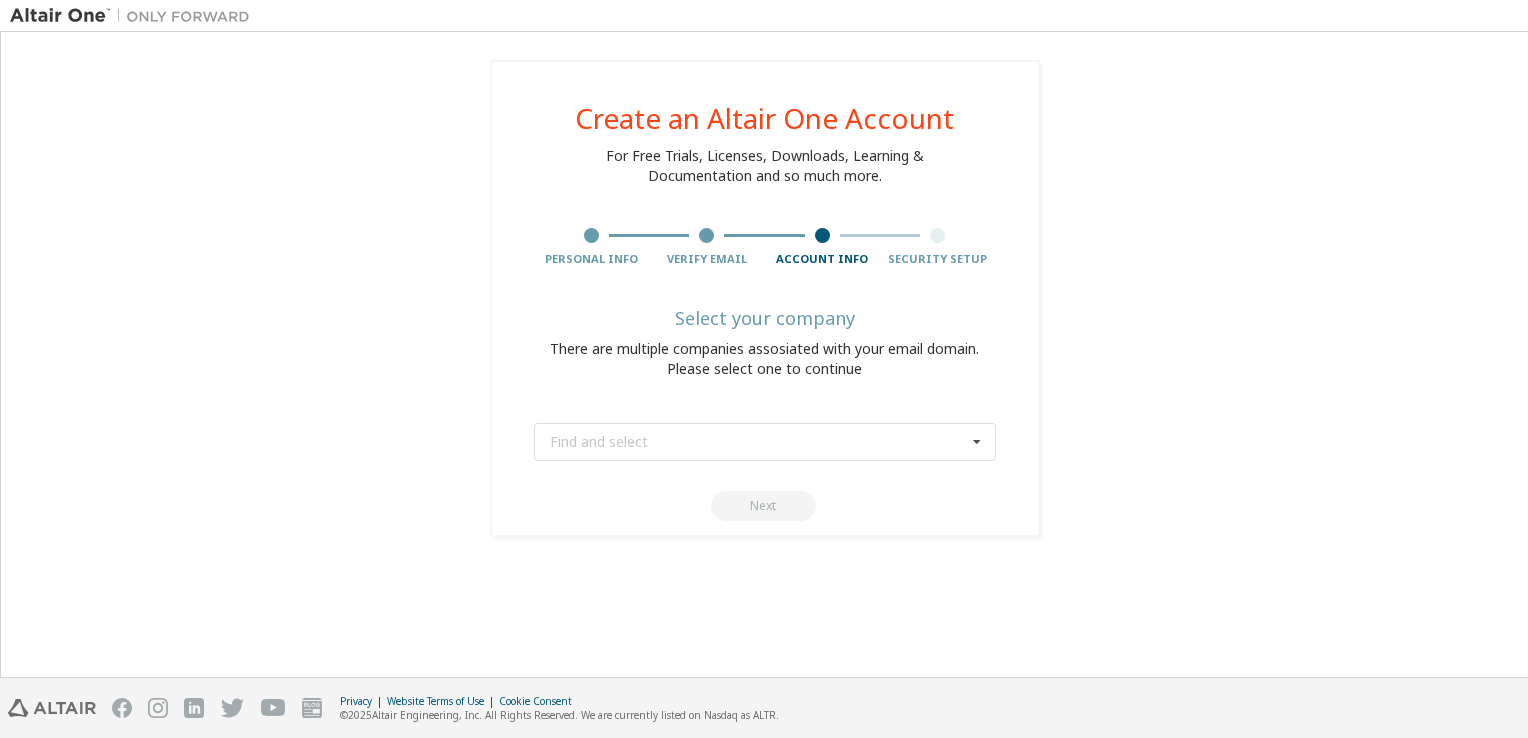 click on "Create an Altair One Account For Free Trials, Licenses, Downloads, Learning &  Documentation and so much more. Personal Info Verify Email Account Info Security Setup Select your company There are multiple companies assosiated with your email domain. Please select one to continue Find and select Renault ([GEOGRAPHIC_DATA]) HORSE POWERTRAIN SOLUTIONS SL. ([GEOGRAPHIC_DATA]) Next" at bounding box center [764, 298] 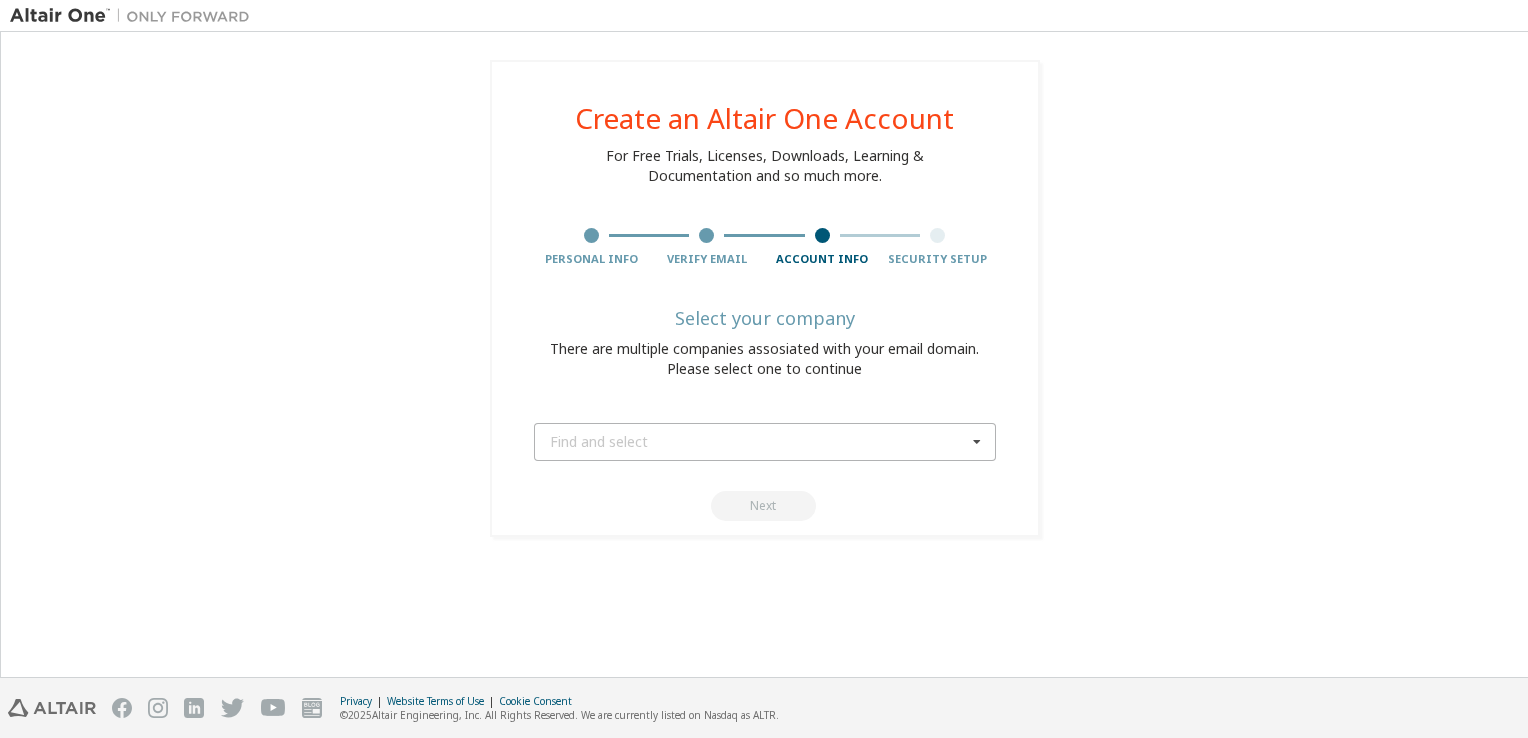 click on "Find and select" at bounding box center [758, 442] 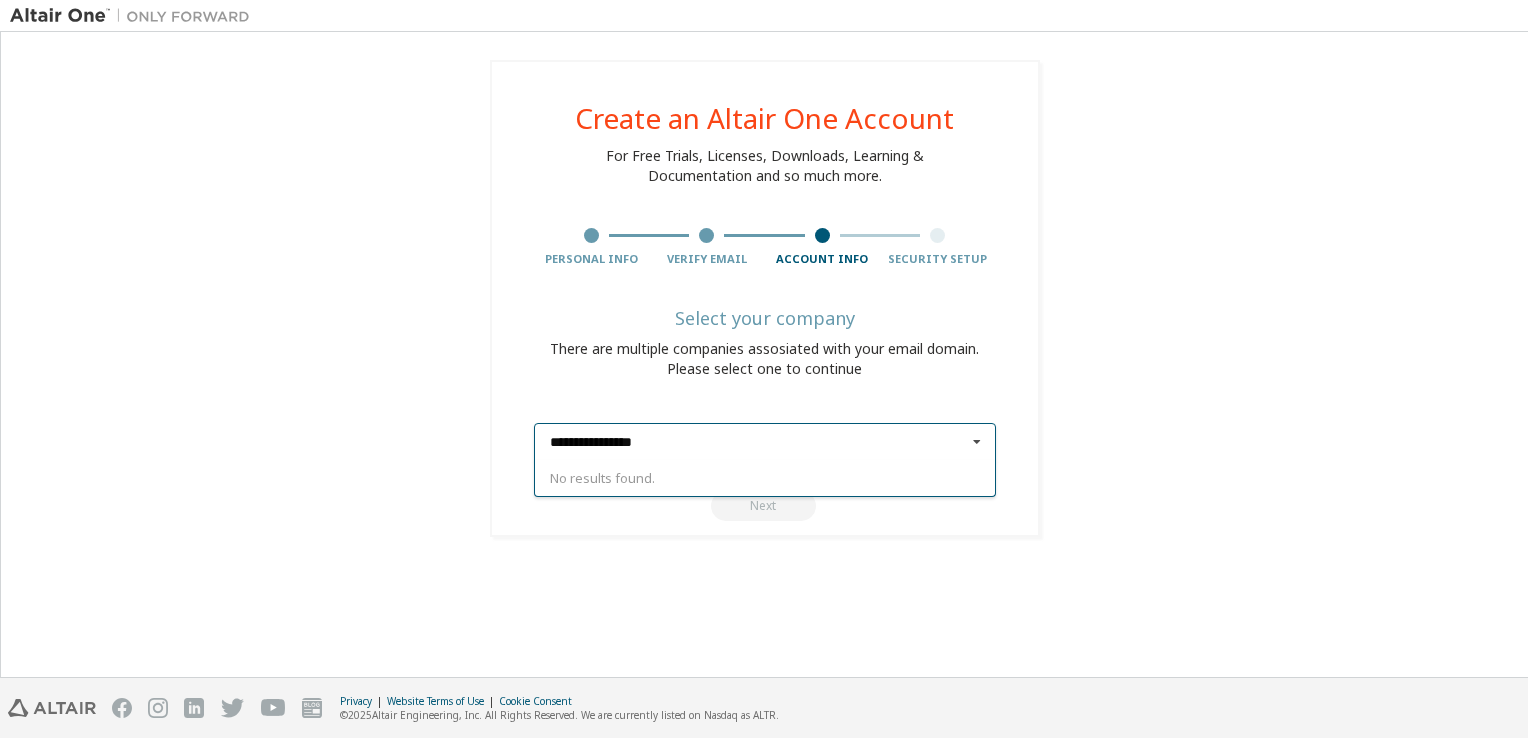 type on "**********" 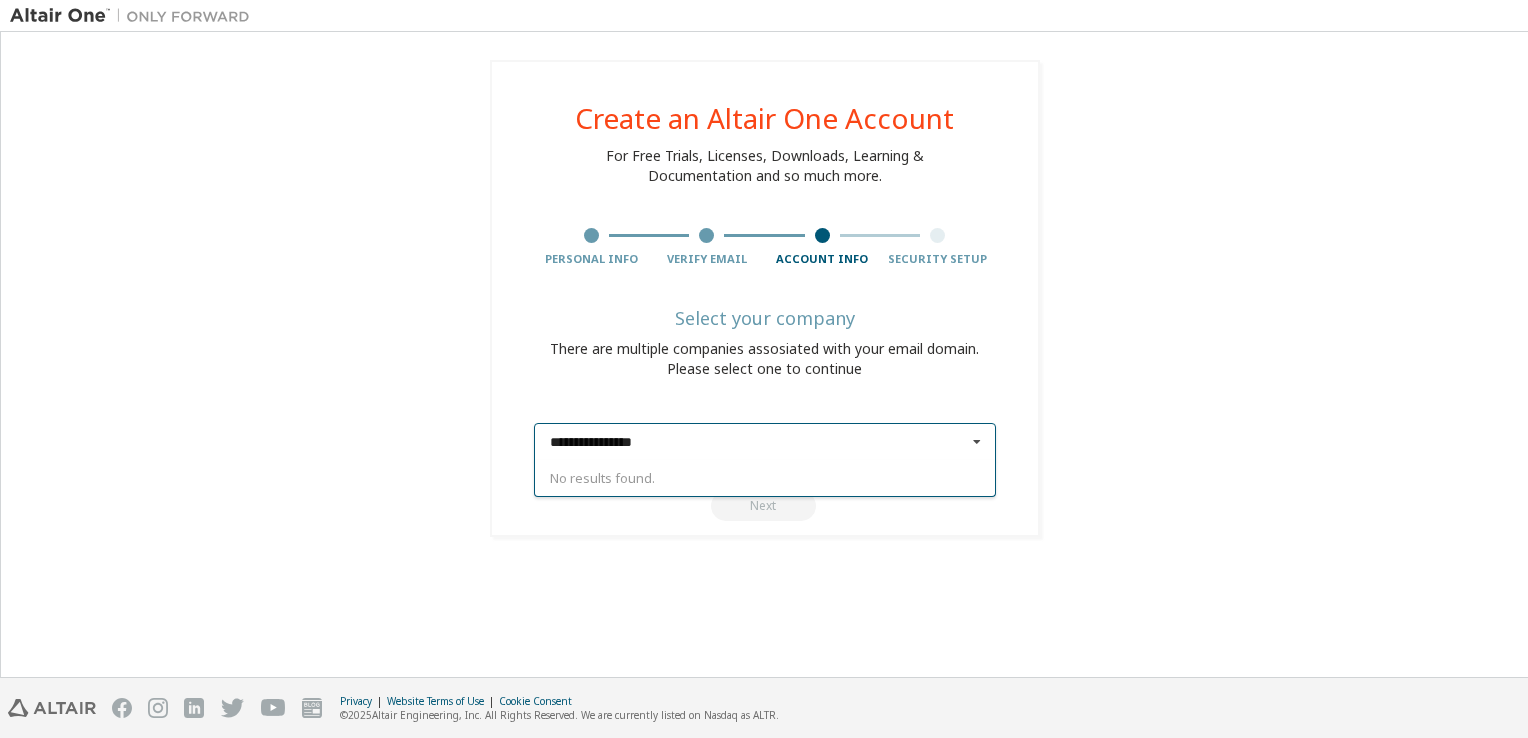 click on "No results found." at bounding box center [765, 478] 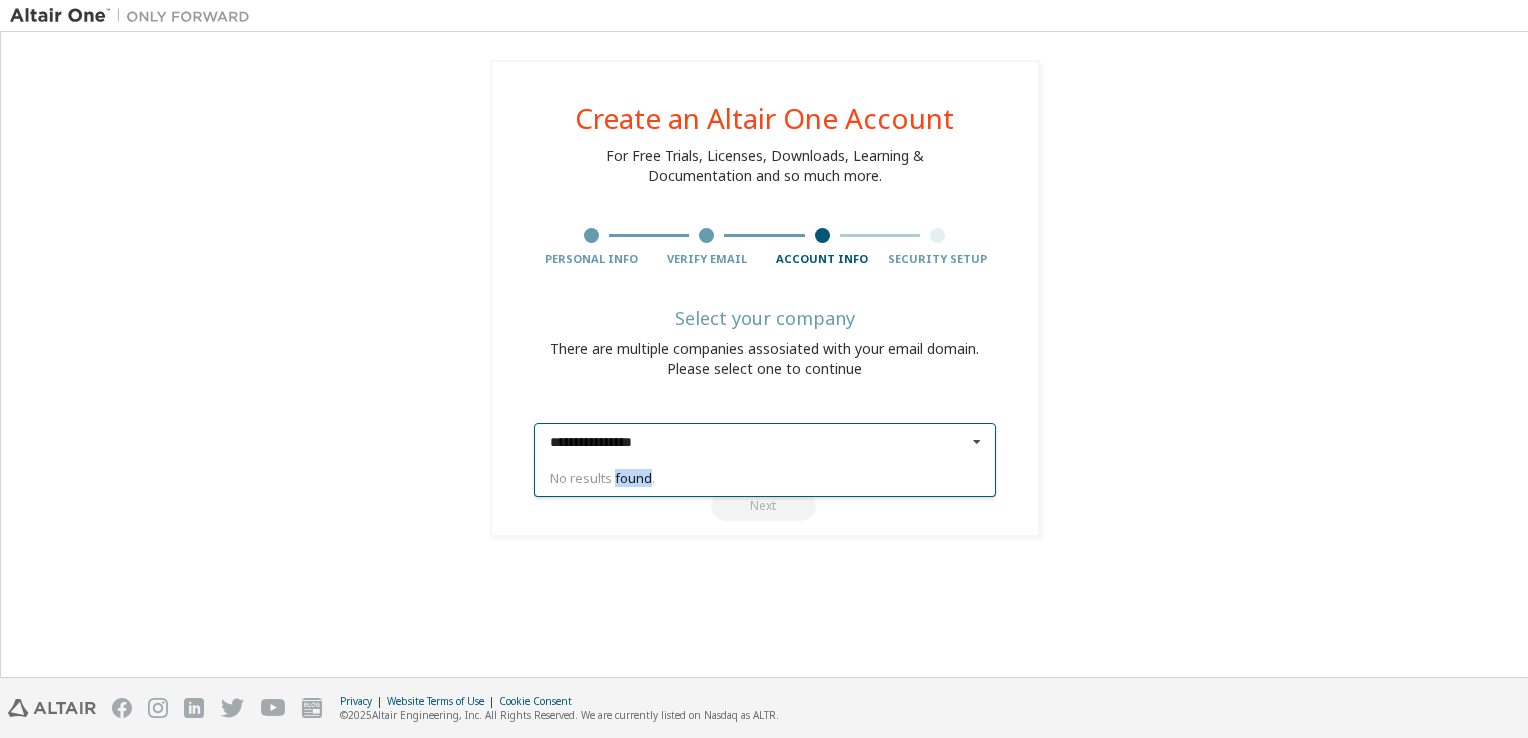 click on "No results found." at bounding box center [765, 478] 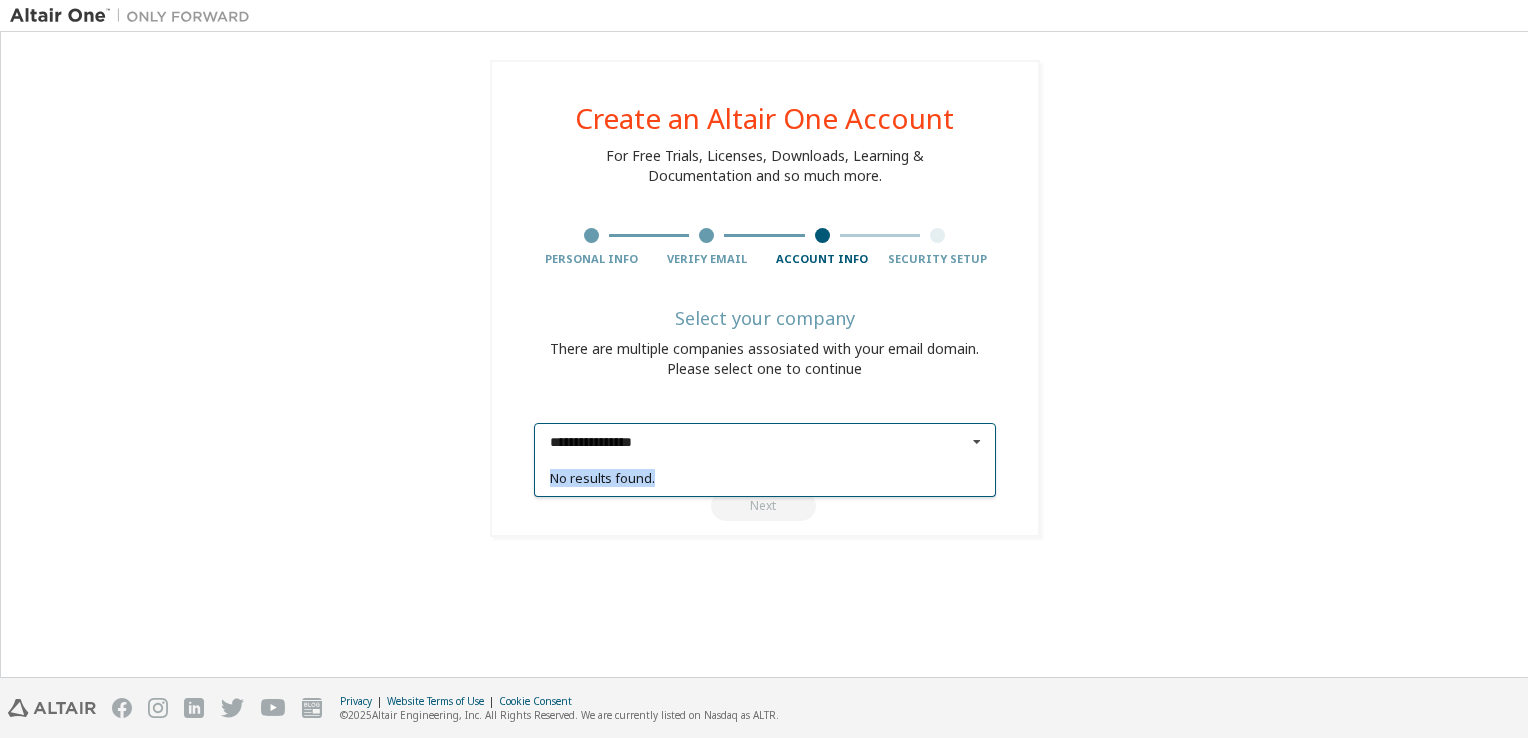 click on "No results found." at bounding box center [765, 478] 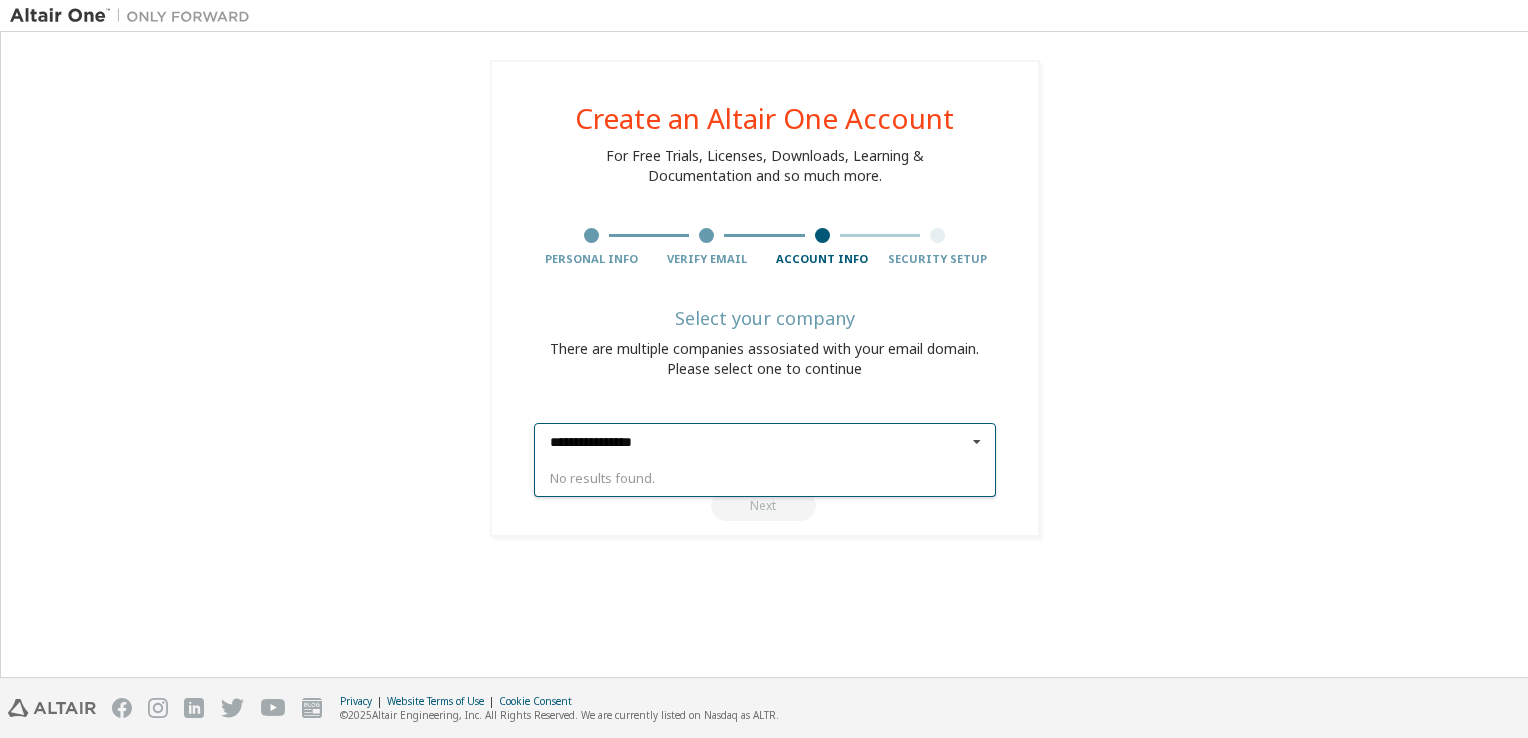 drag, startPoint x: 679, startPoint y: 446, endPoint x: 463, endPoint y: 456, distance: 216.23135 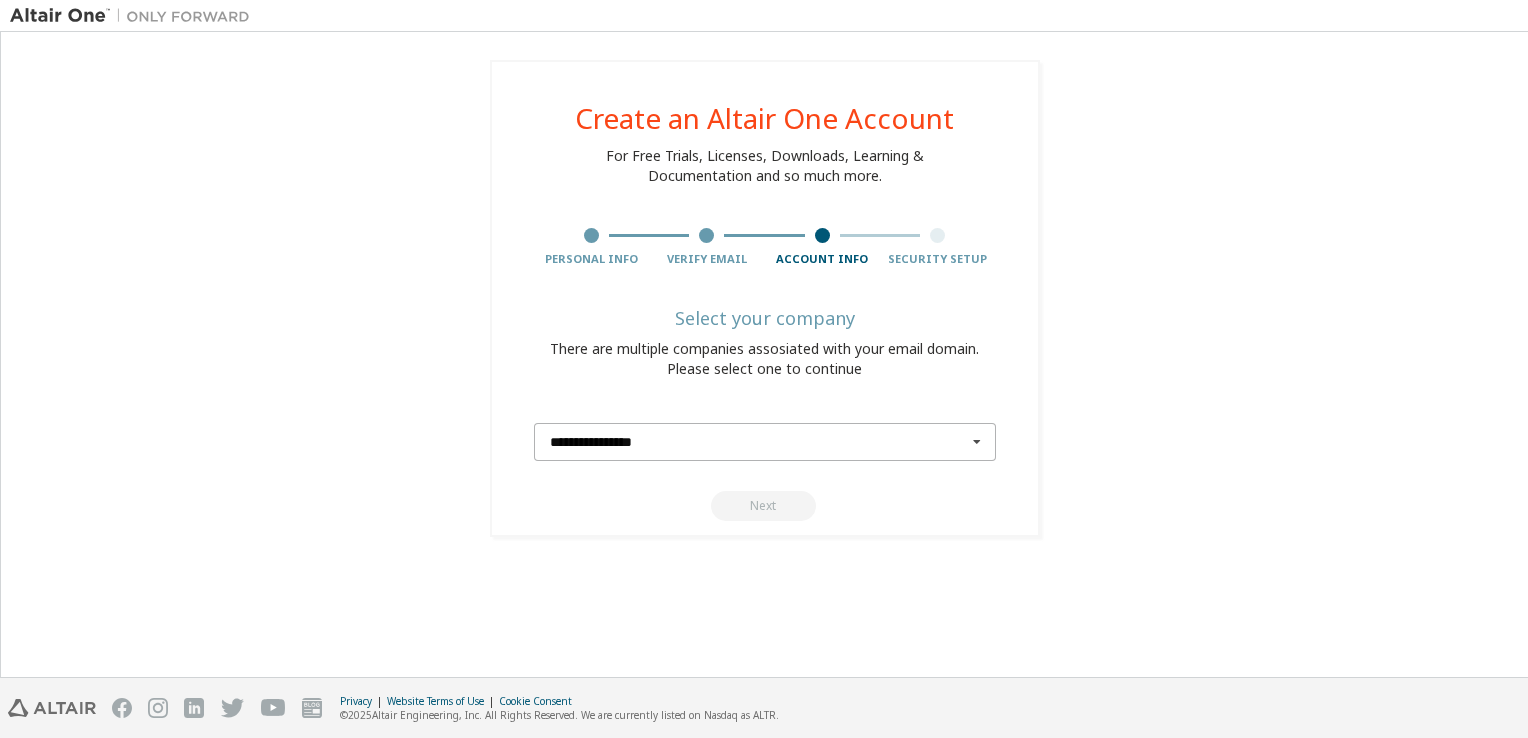 click on "**********" at bounding box center (766, 442) 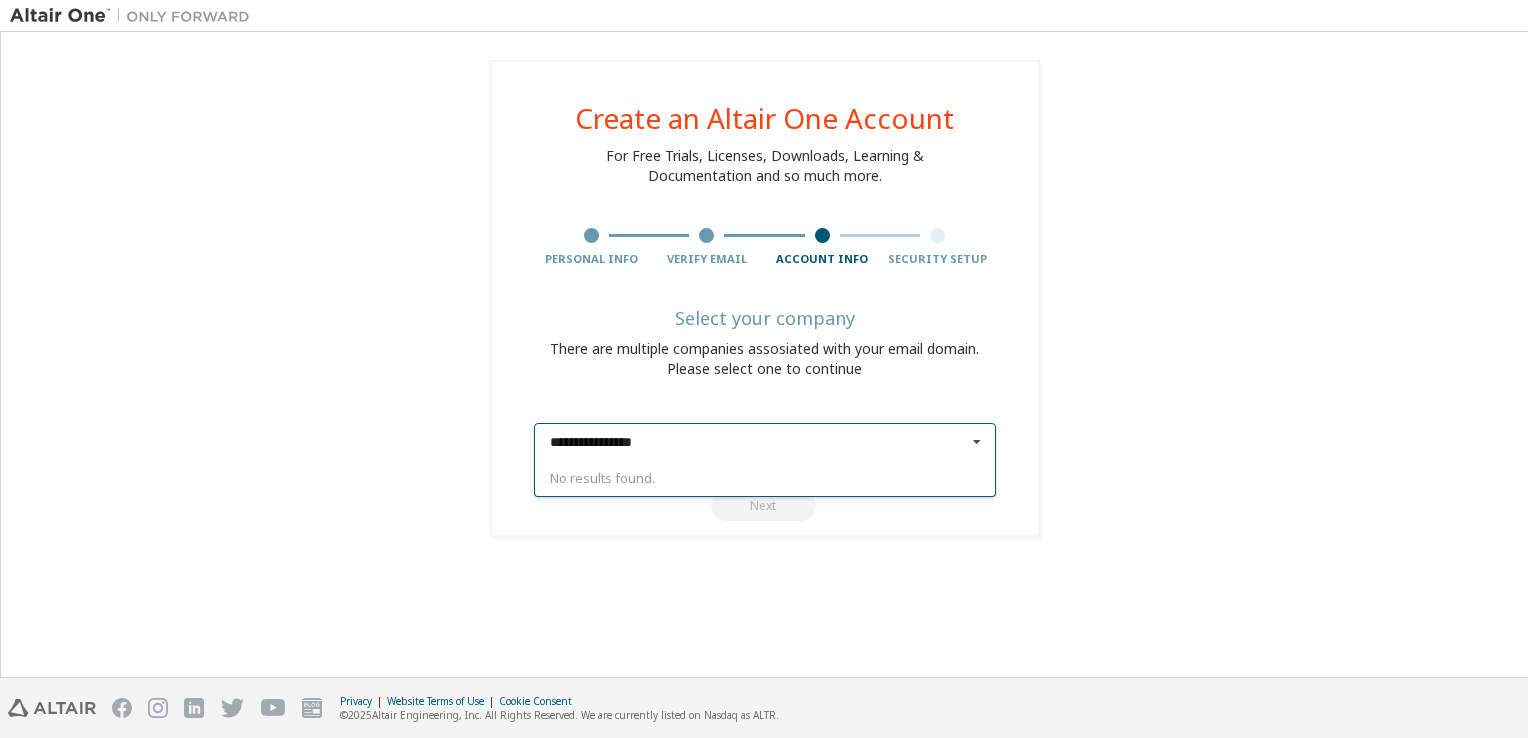 type 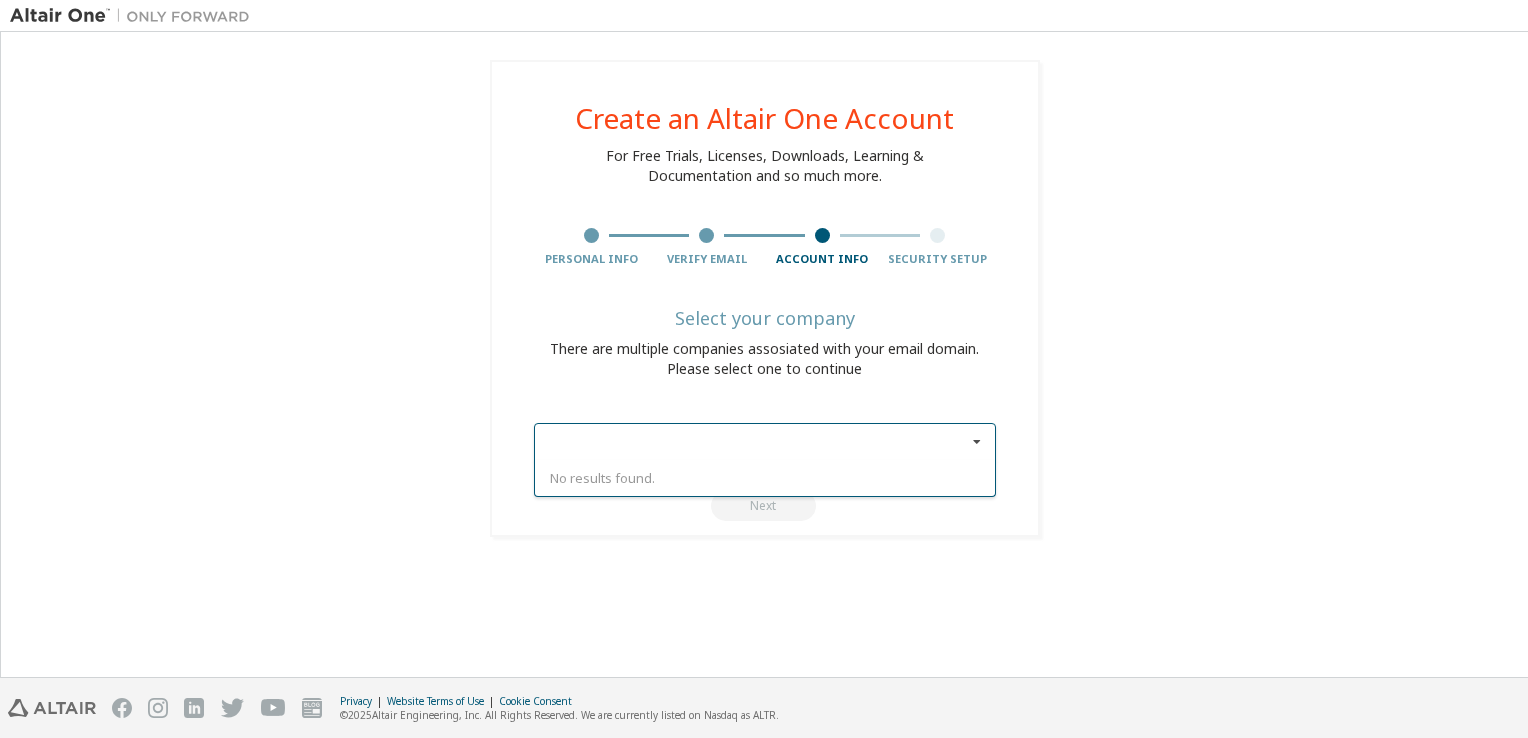 click on "Create an Altair One Account For Free Trials, Licenses, Downloads, Learning &  Documentation and so much more. Personal Info Verify Email Account Info Security Setup Select your company There are multiple companies assosiated with your email domain. Please select one to continue Find and select No results found. Next" at bounding box center [765, 298] 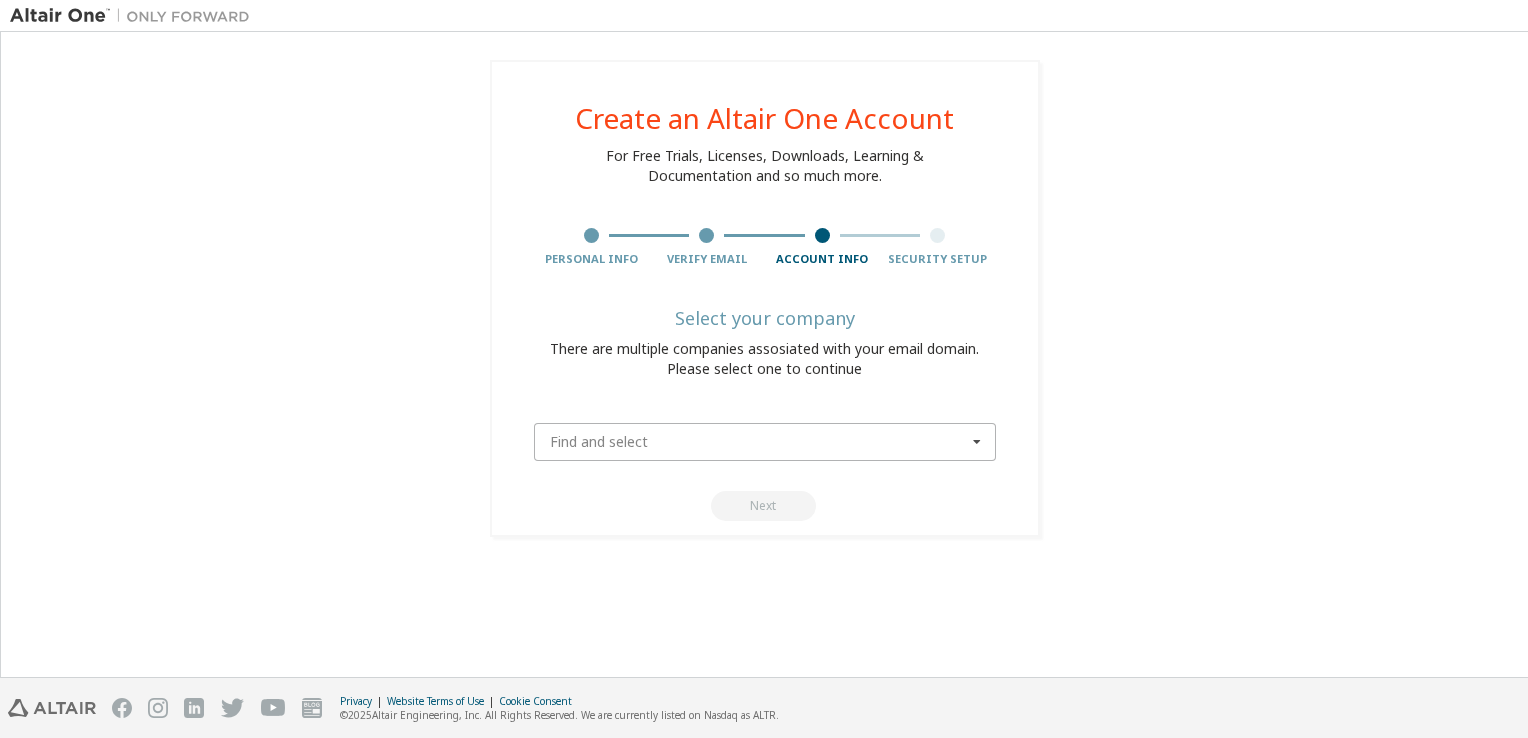 click at bounding box center (766, 442) 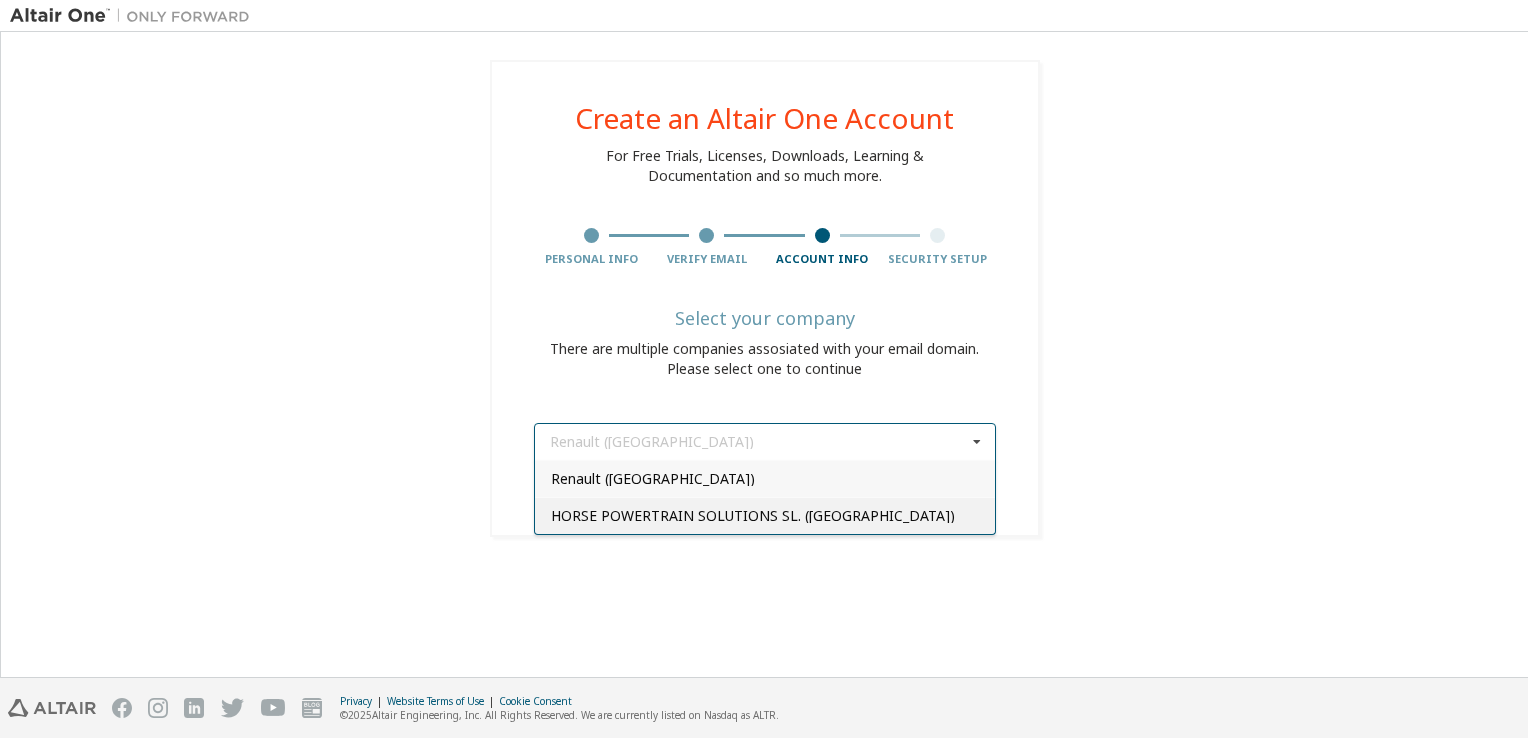 click on "HORSE POWERTRAIN SOLUTIONS SL. ([GEOGRAPHIC_DATA])" at bounding box center (765, 516) 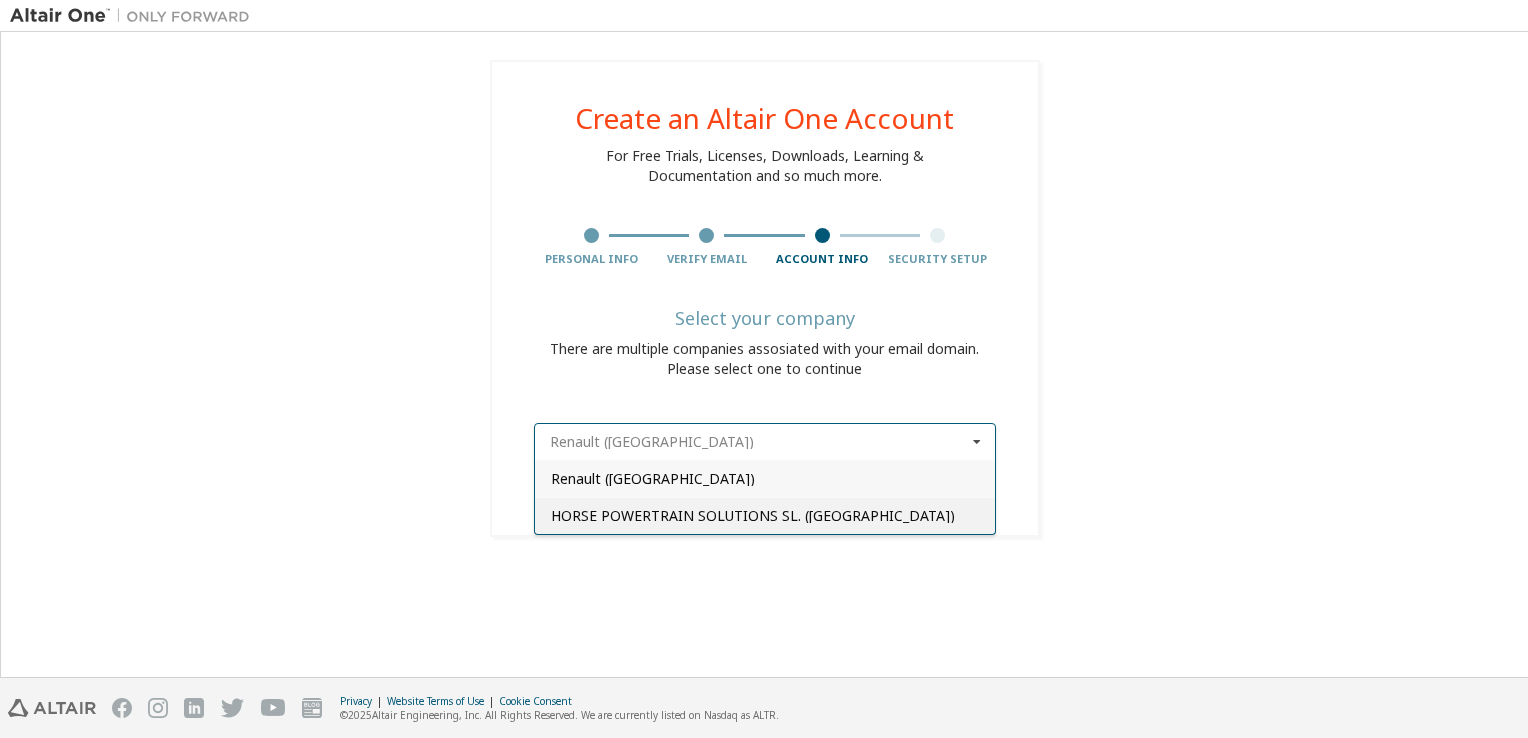 type on "******" 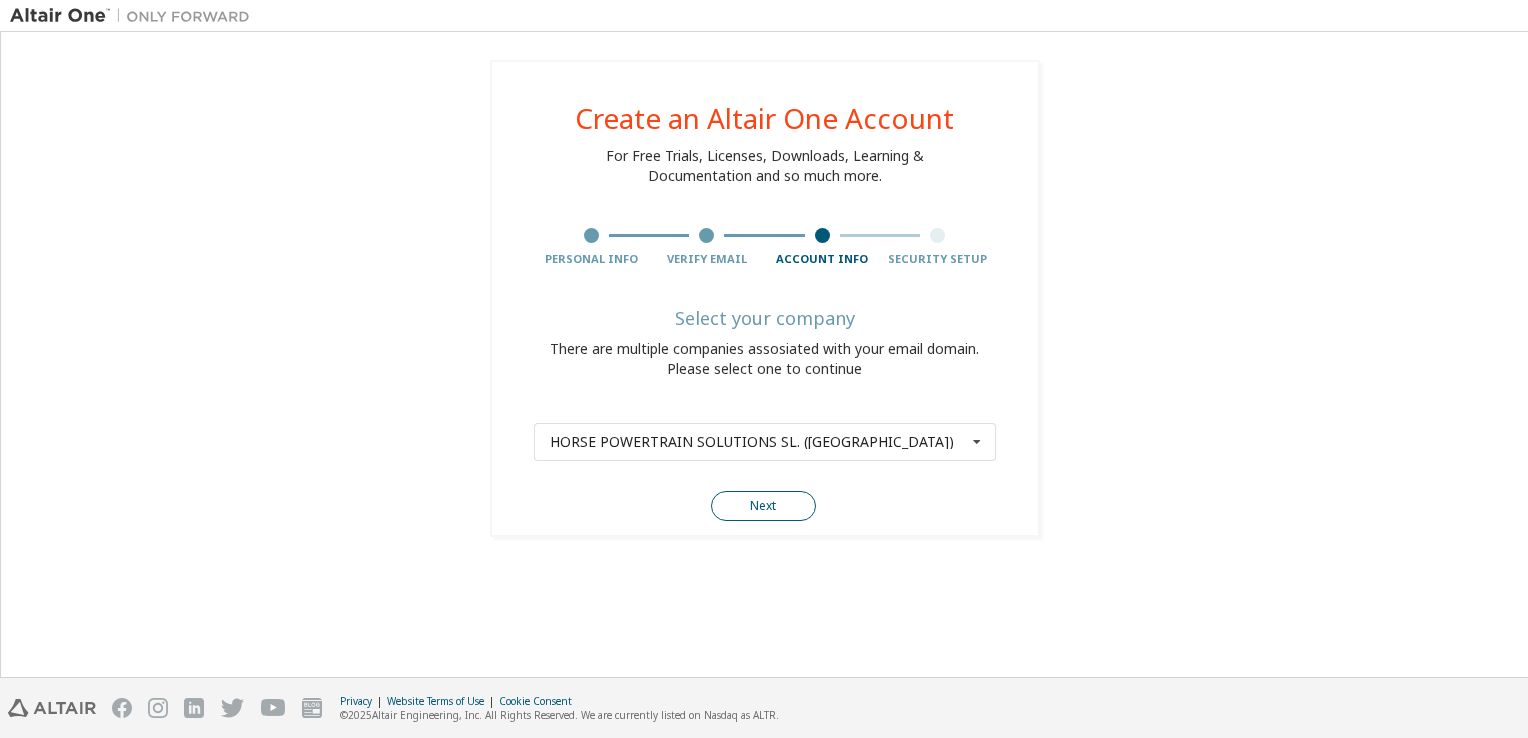 click on "Next" at bounding box center [763, 506] 